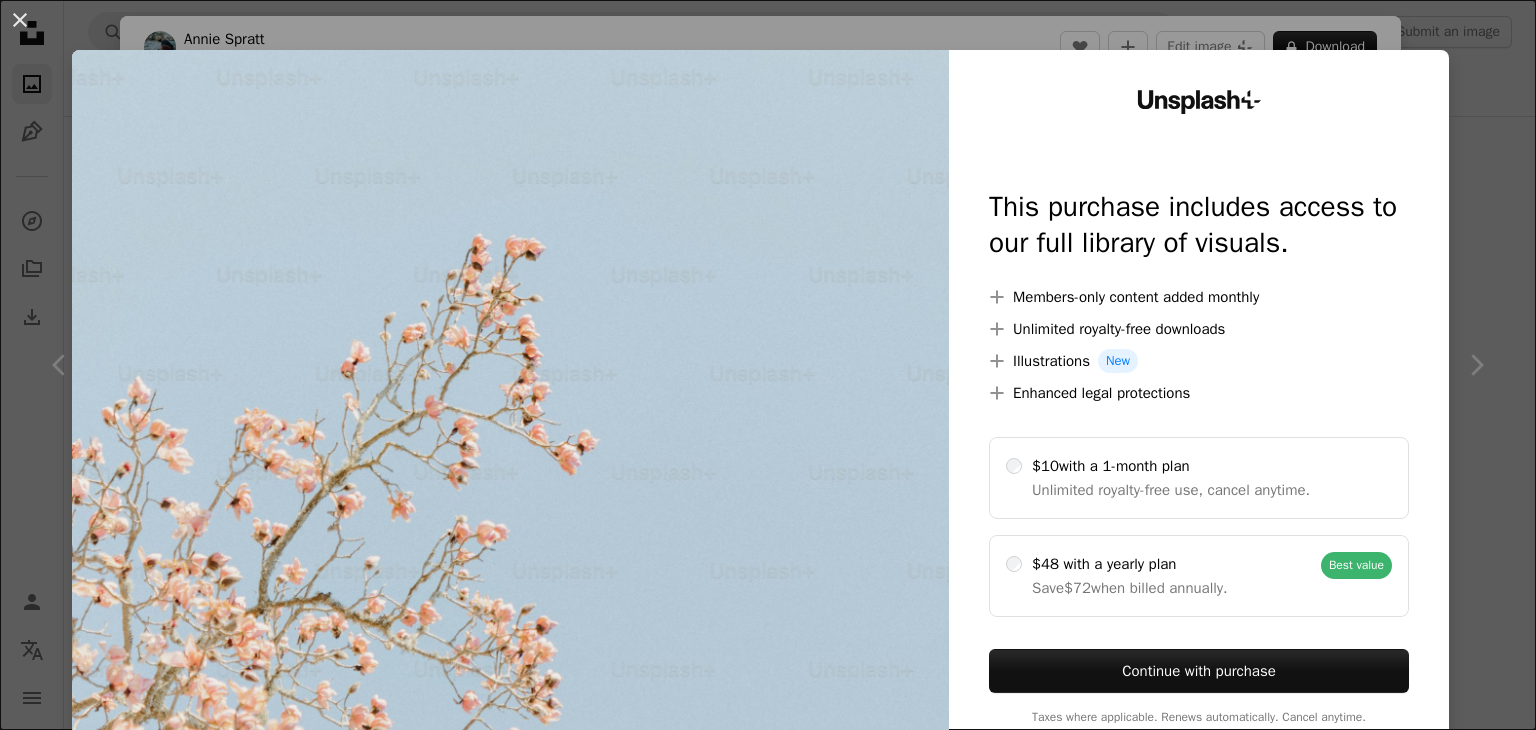 scroll, scrollTop: 1984, scrollLeft: 0, axis: vertical 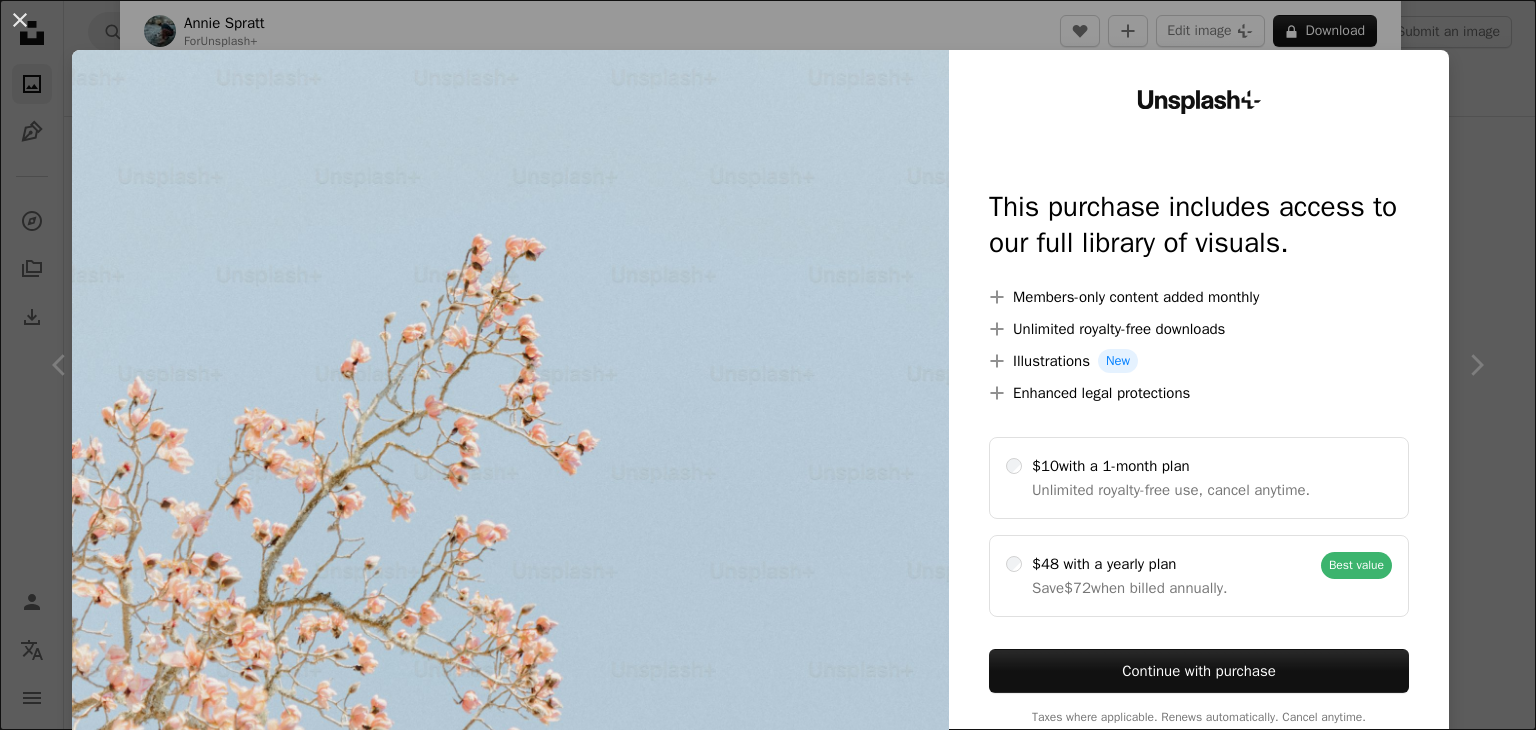 click on "Unsplash+ This purchase includes access to our full library of visuals. A plus sign Members-only content added monthly A plus sign Unlimited royalty-free downloads A plus sign Illustrations  New A plus sign Enhanced legal protections $10  with a 1-month plan Unlimited royalty-free use, cancel anytime. $48   with a yearly plan Save  $72  when billed annually. Best value Continue with purchase Taxes where applicable. Renews automatically. Cancel anytime." at bounding box center [1199, 407] 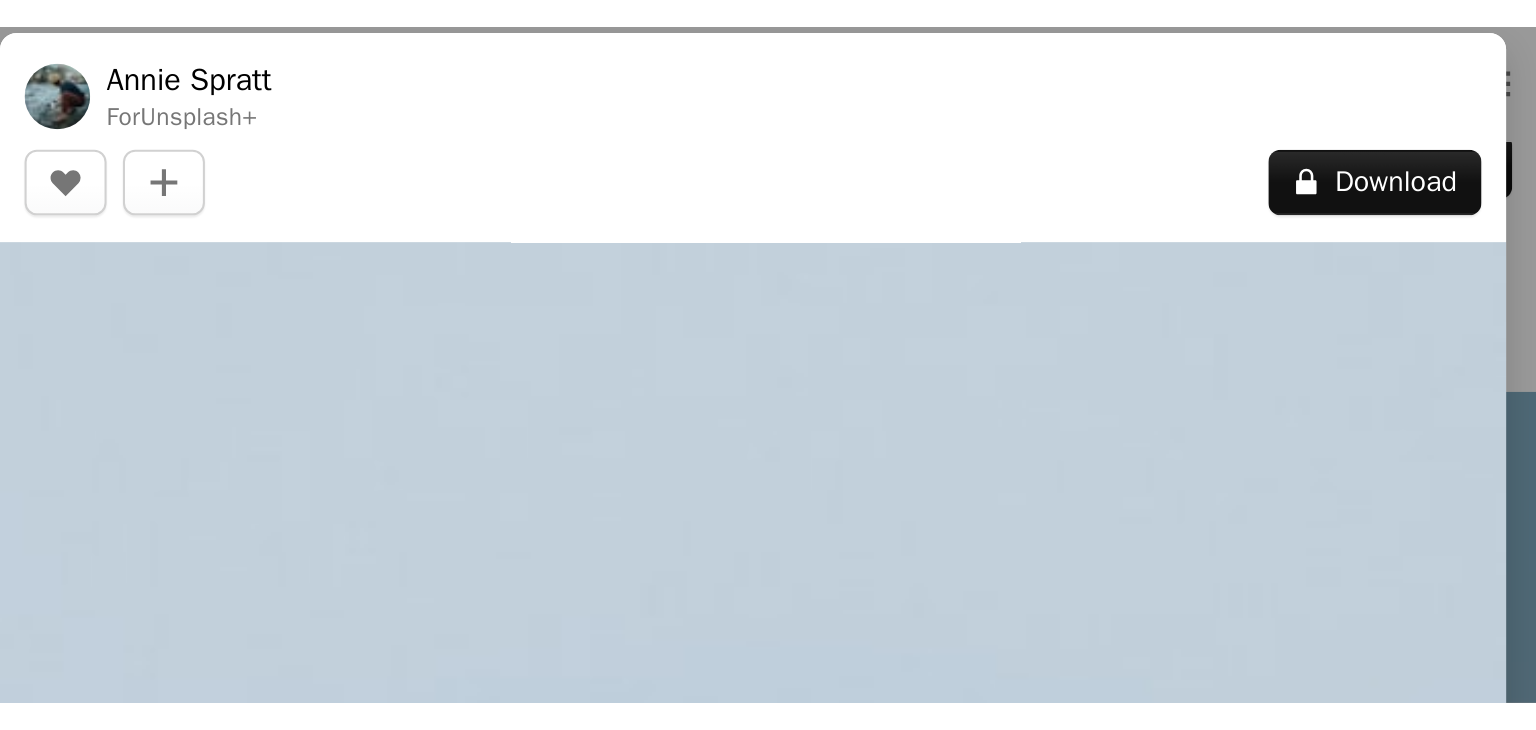 scroll, scrollTop: 175562, scrollLeft: 0, axis: vertical 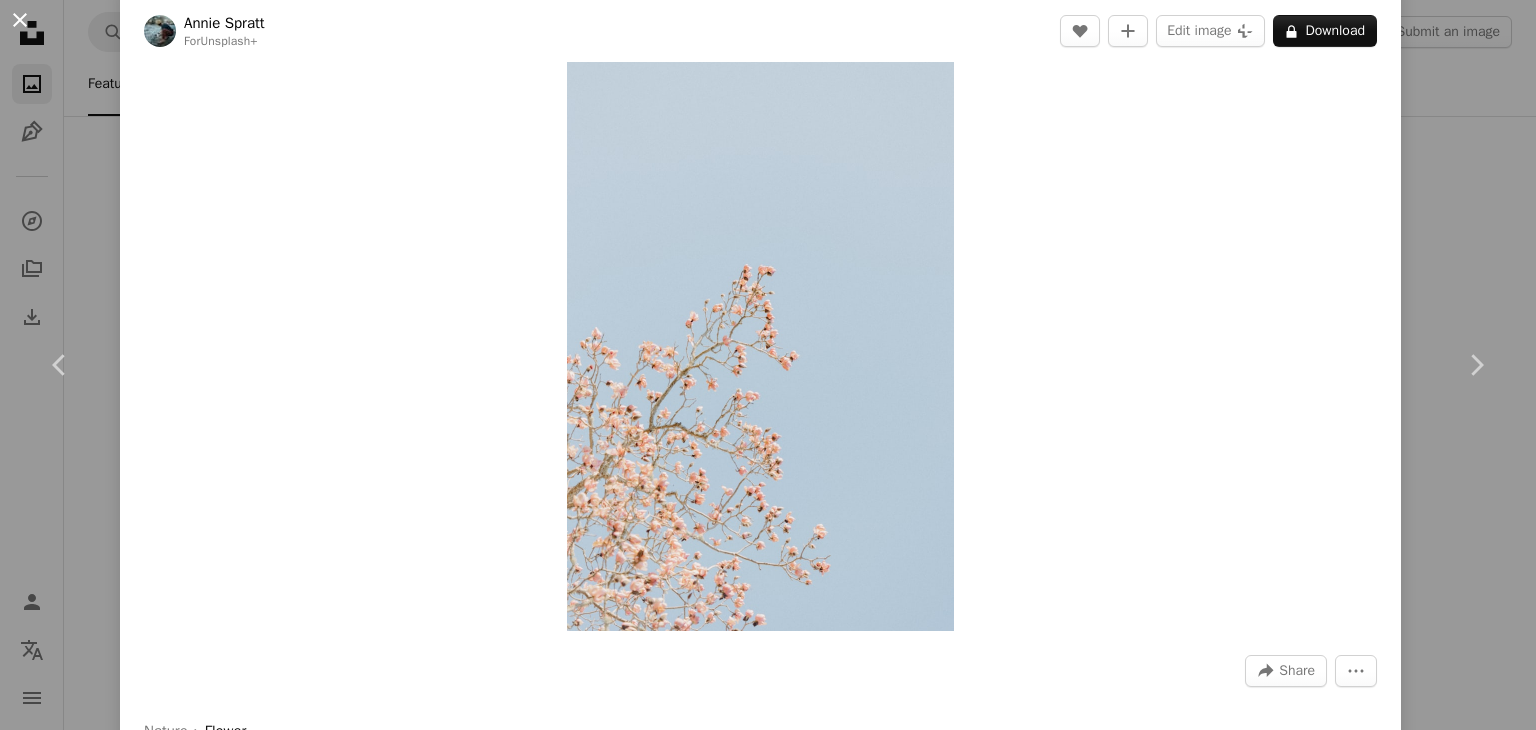 click on "An X shape" at bounding box center (20, 20) 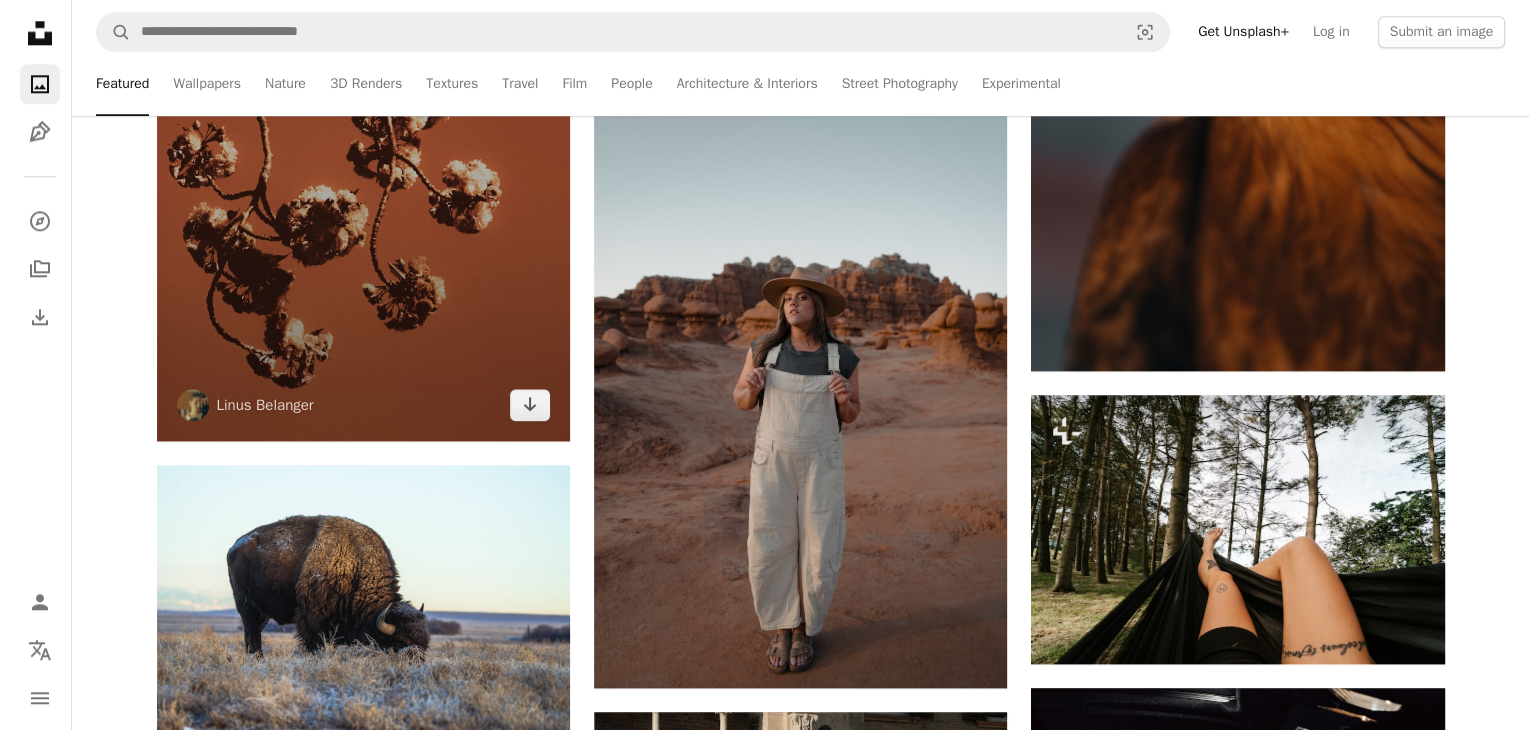 scroll, scrollTop: 2302, scrollLeft: 0, axis: vertical 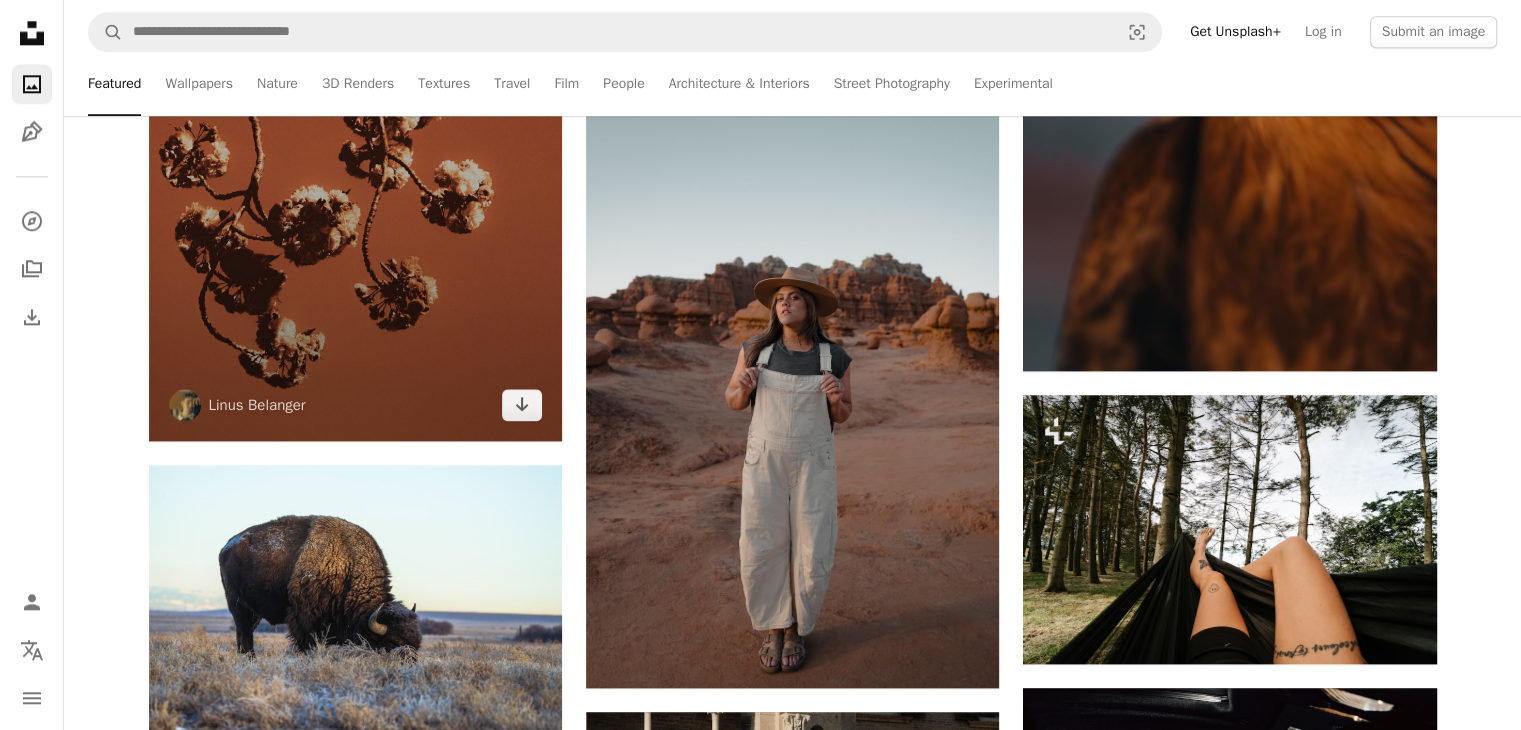 click at bounding box center (355, 131) 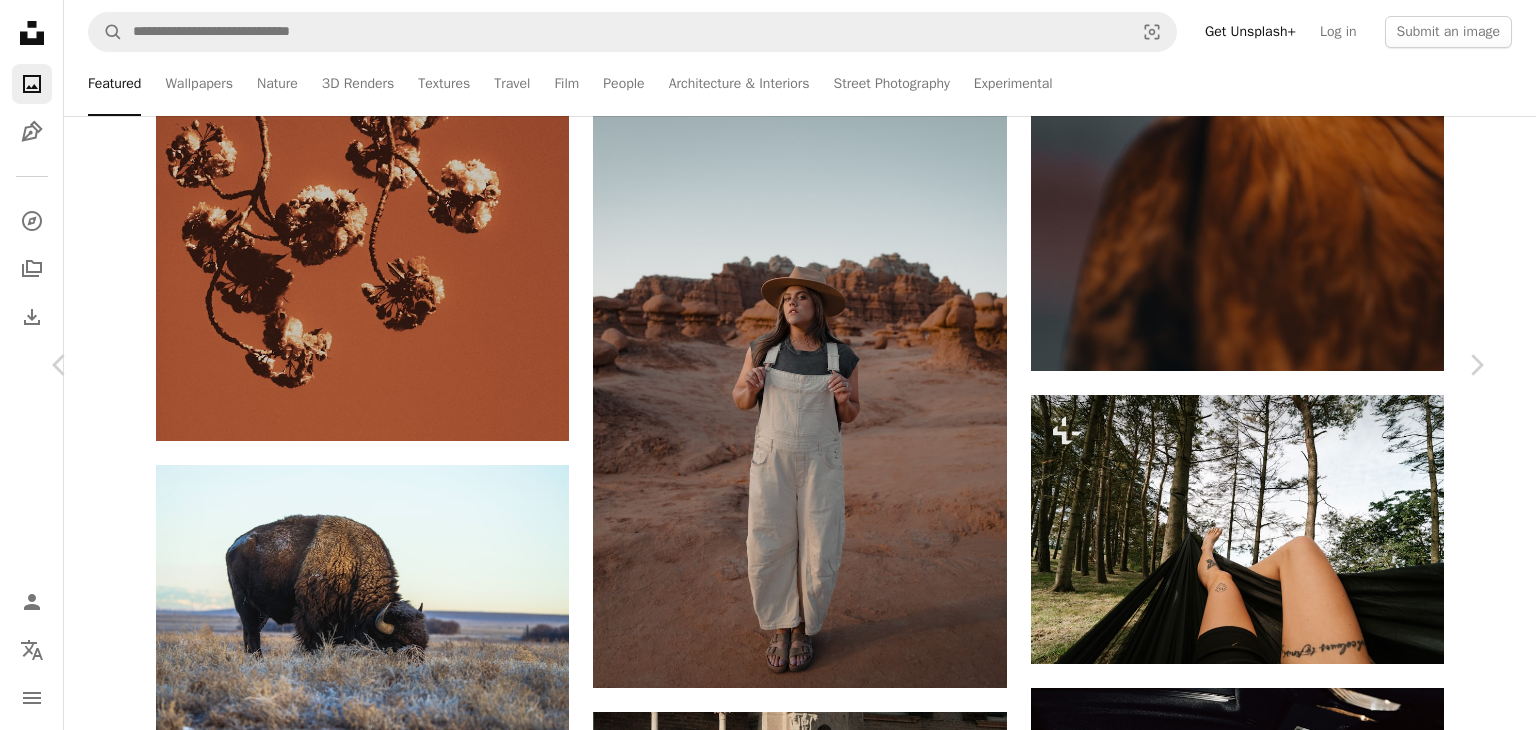 scroll, scrollTop: 2019, scrollLeft: 0, axis: vertical 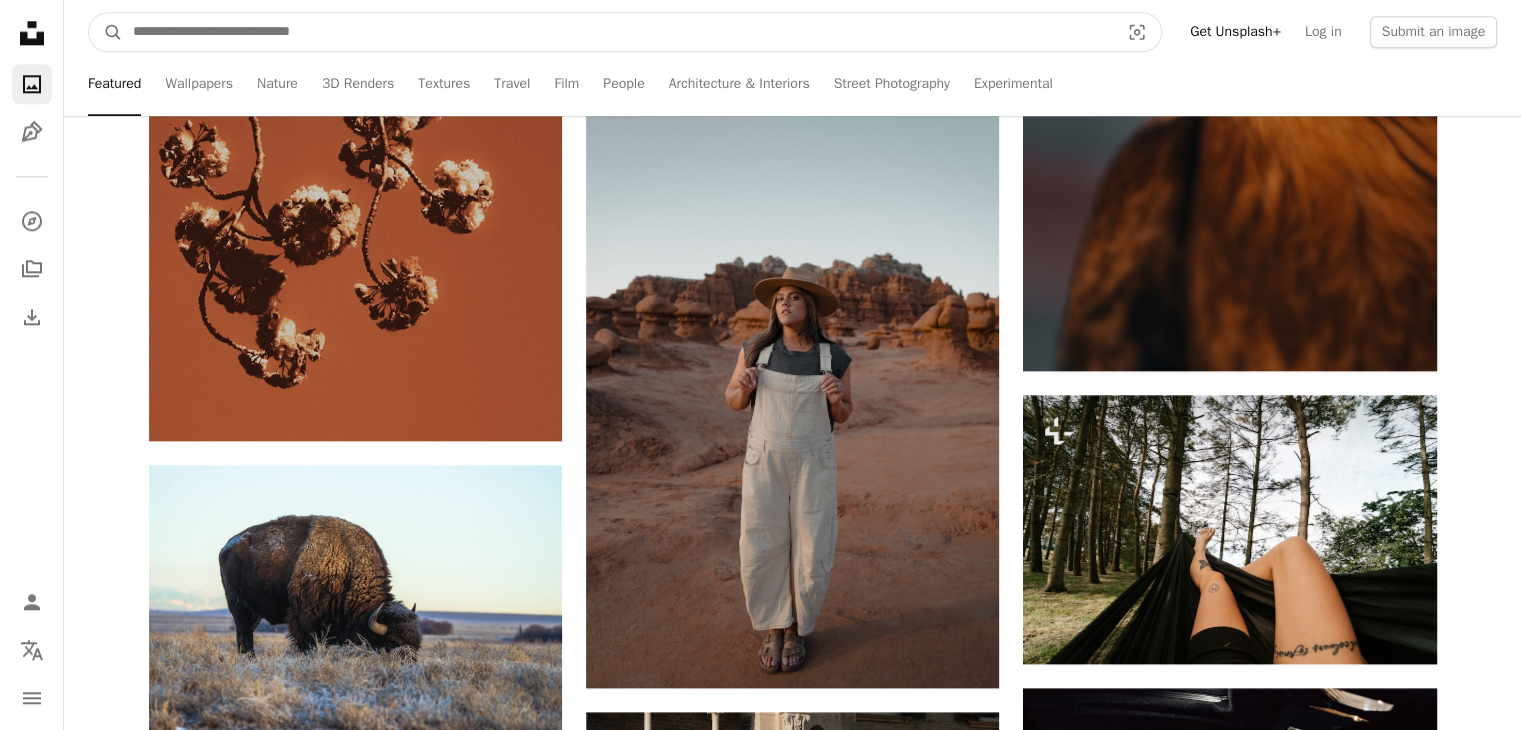 click at bounding box center [618, 32] 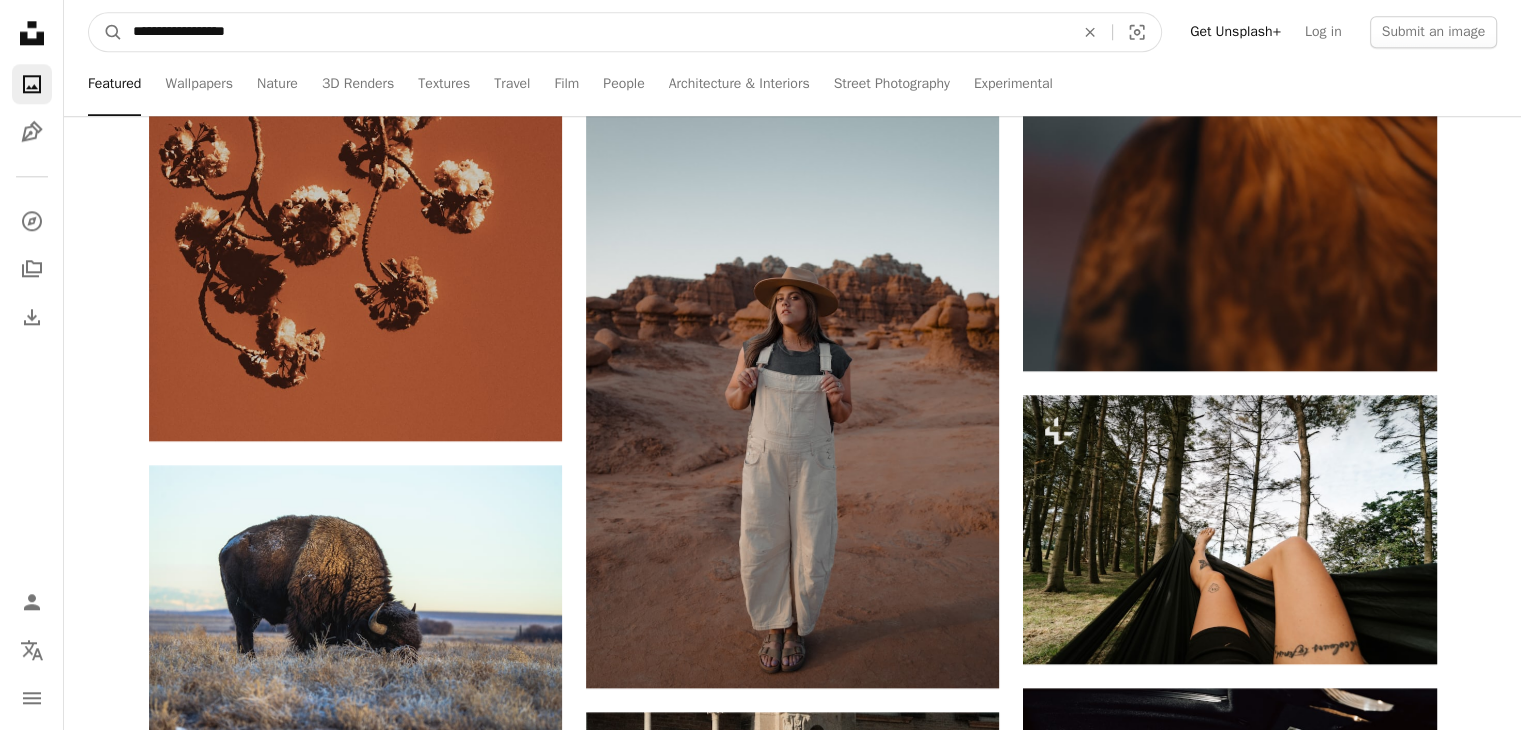 type on "**********" 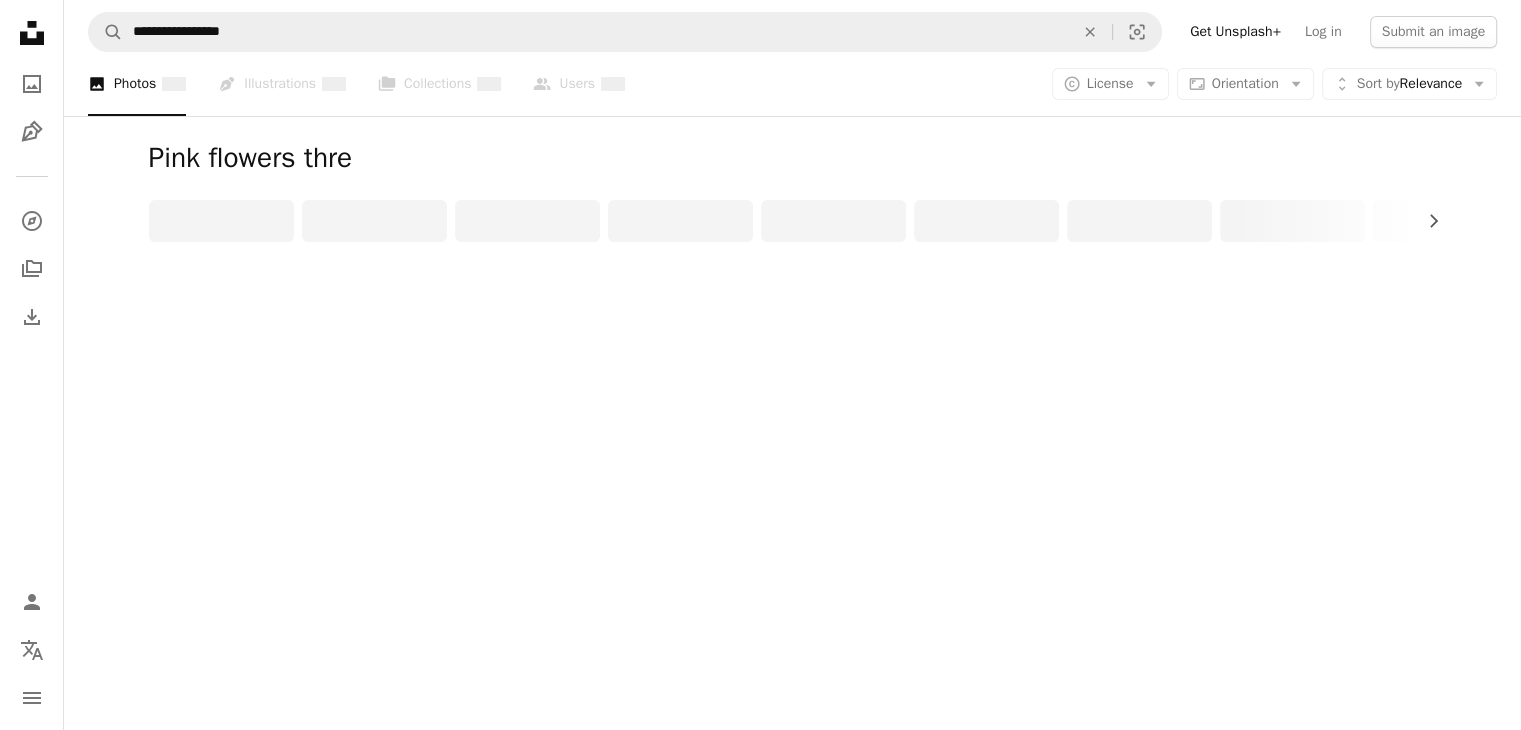 scroll, scrollTop: 0, scrollLeft: 0, axis: both 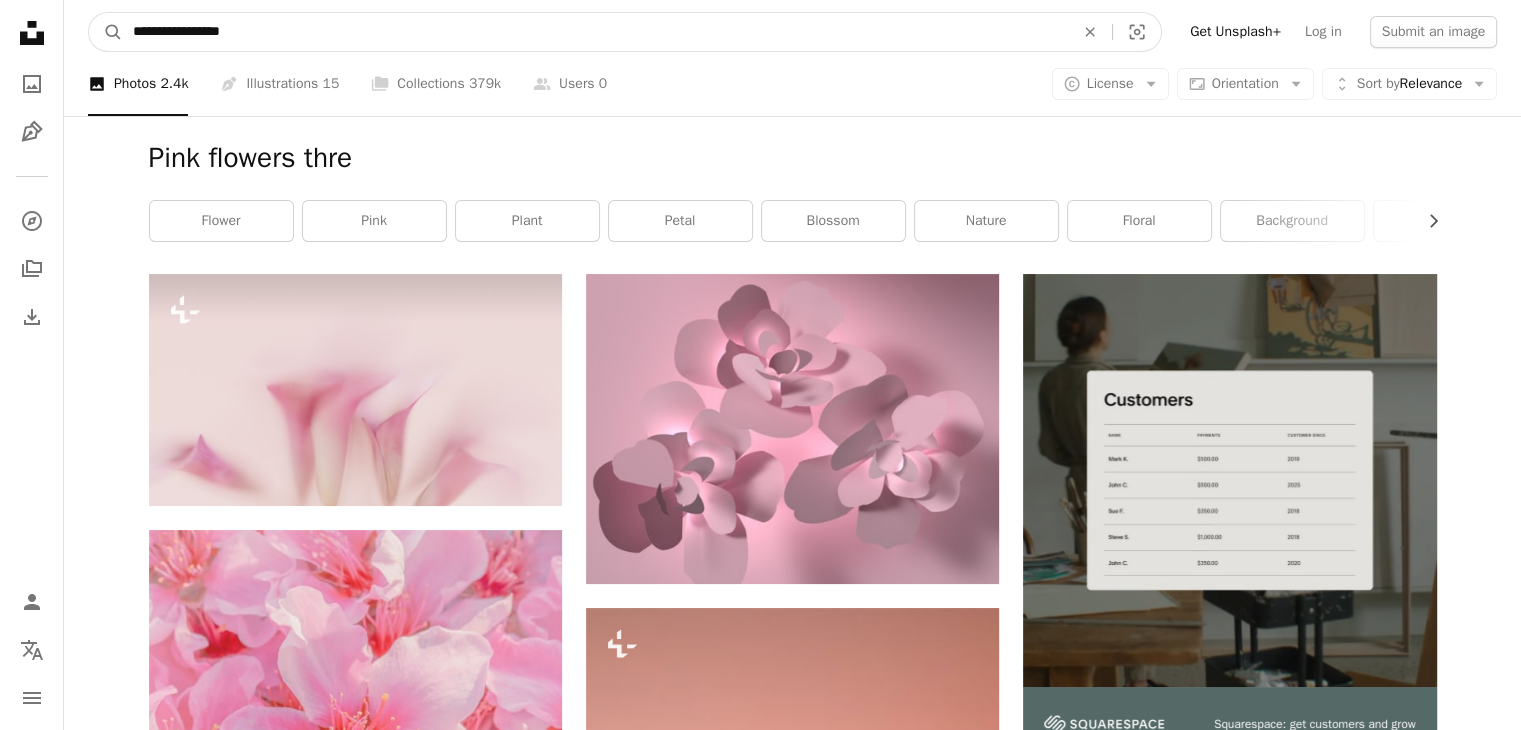 click on "**********" at bounding box center (595, 32) 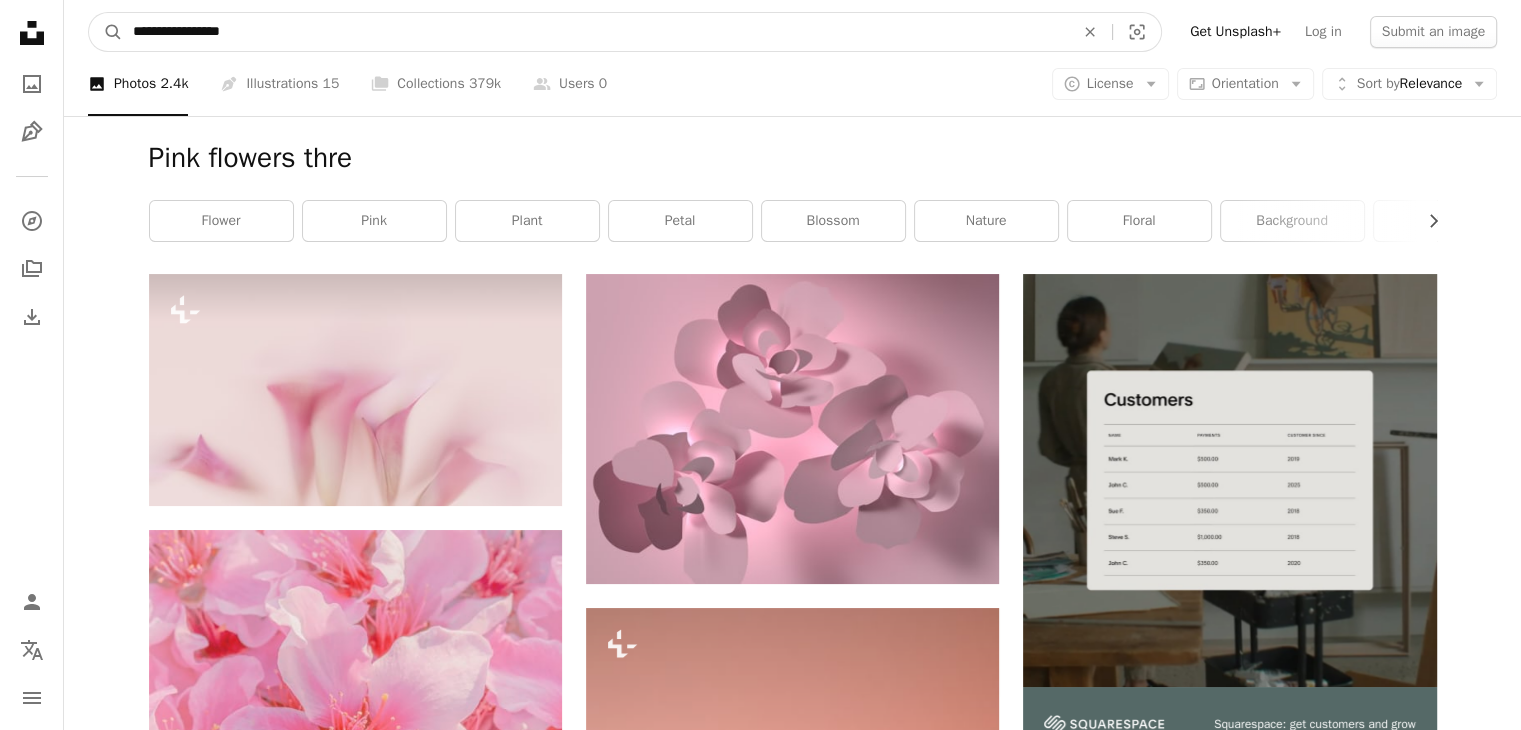 click on "**********" at bounding box center (595, 32) 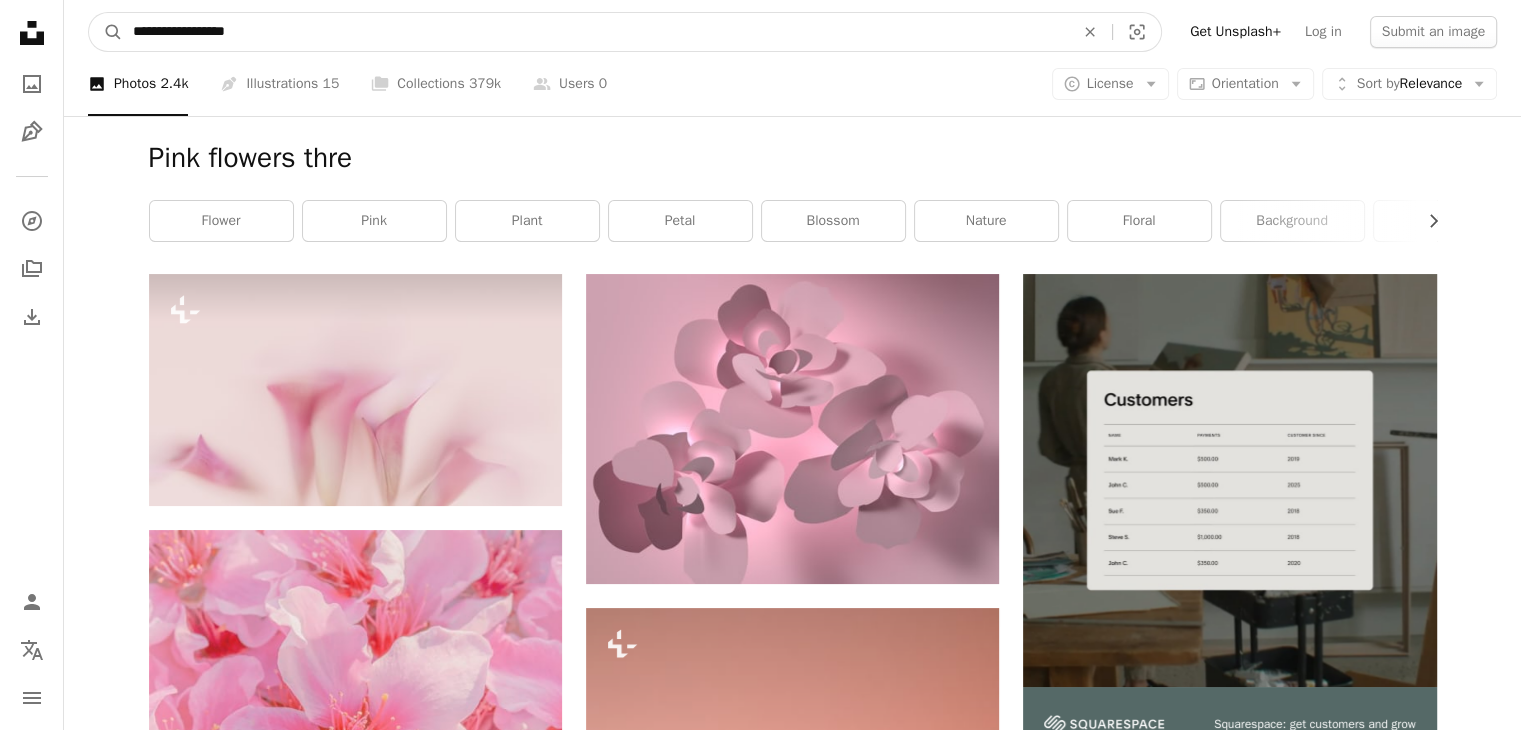 type on "**********" 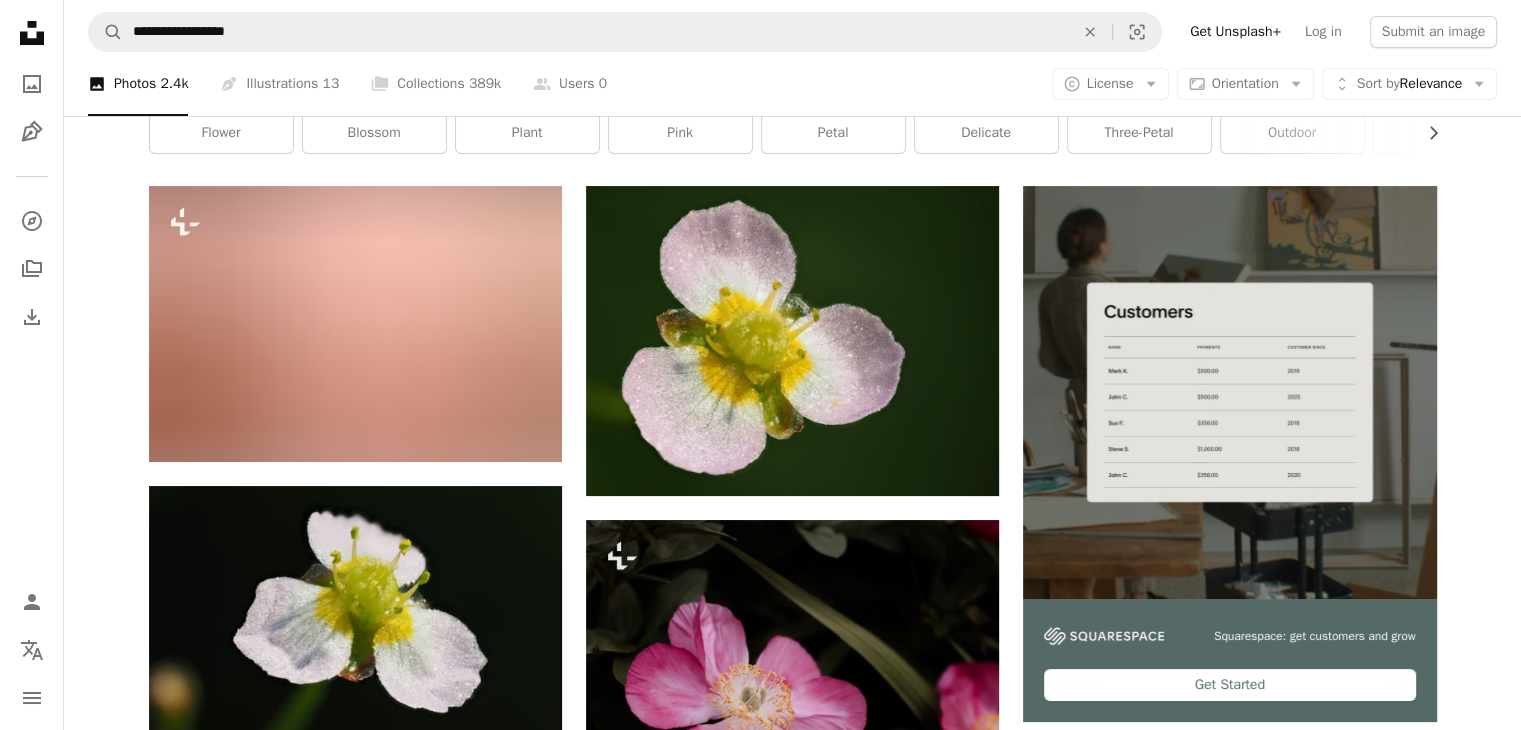 scroll, scrollTop: 80, scrollLeft: 0, axis: vertical 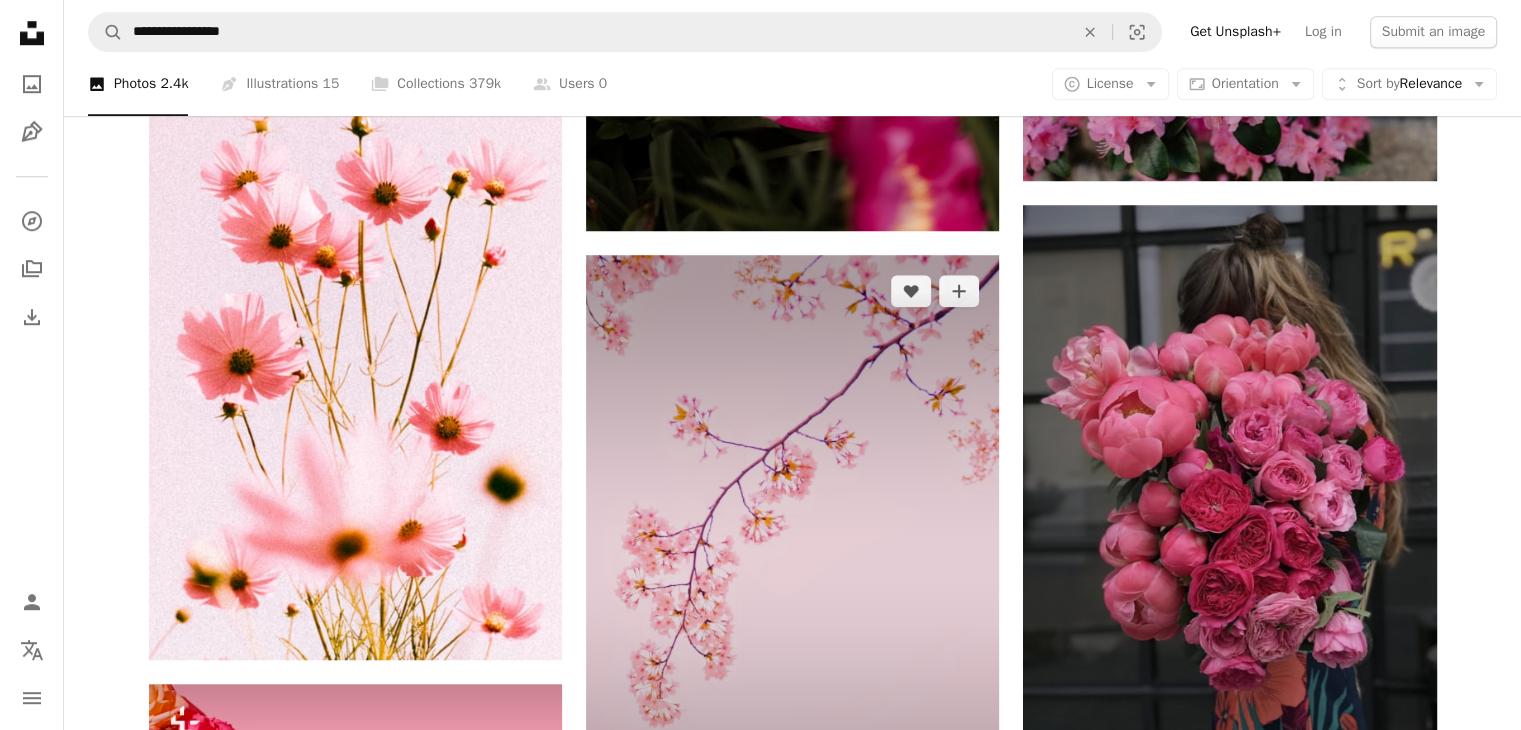 click at bounding box center (792, 565) 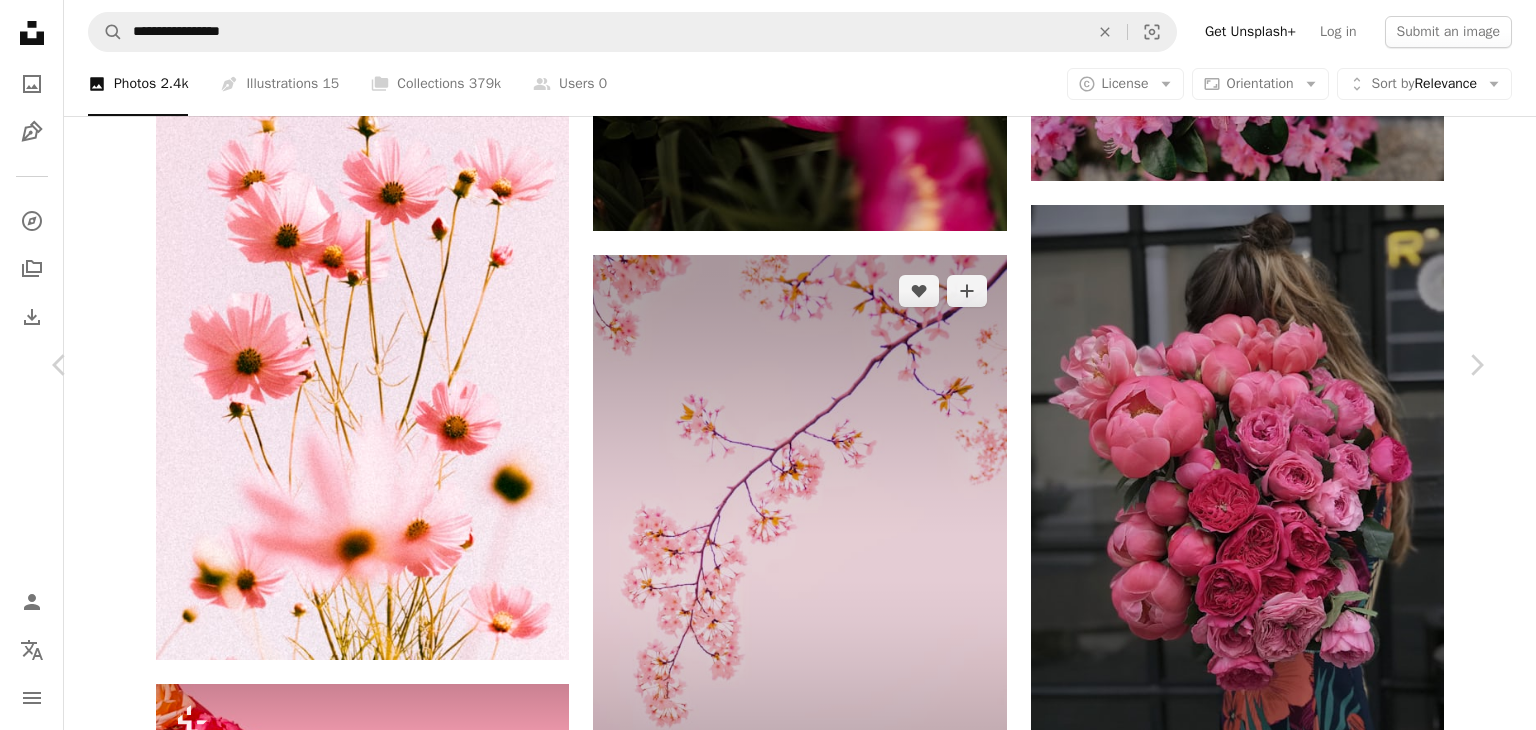 scroll, scrollTop: 1391, scrollLeft: 0, axis: vertical 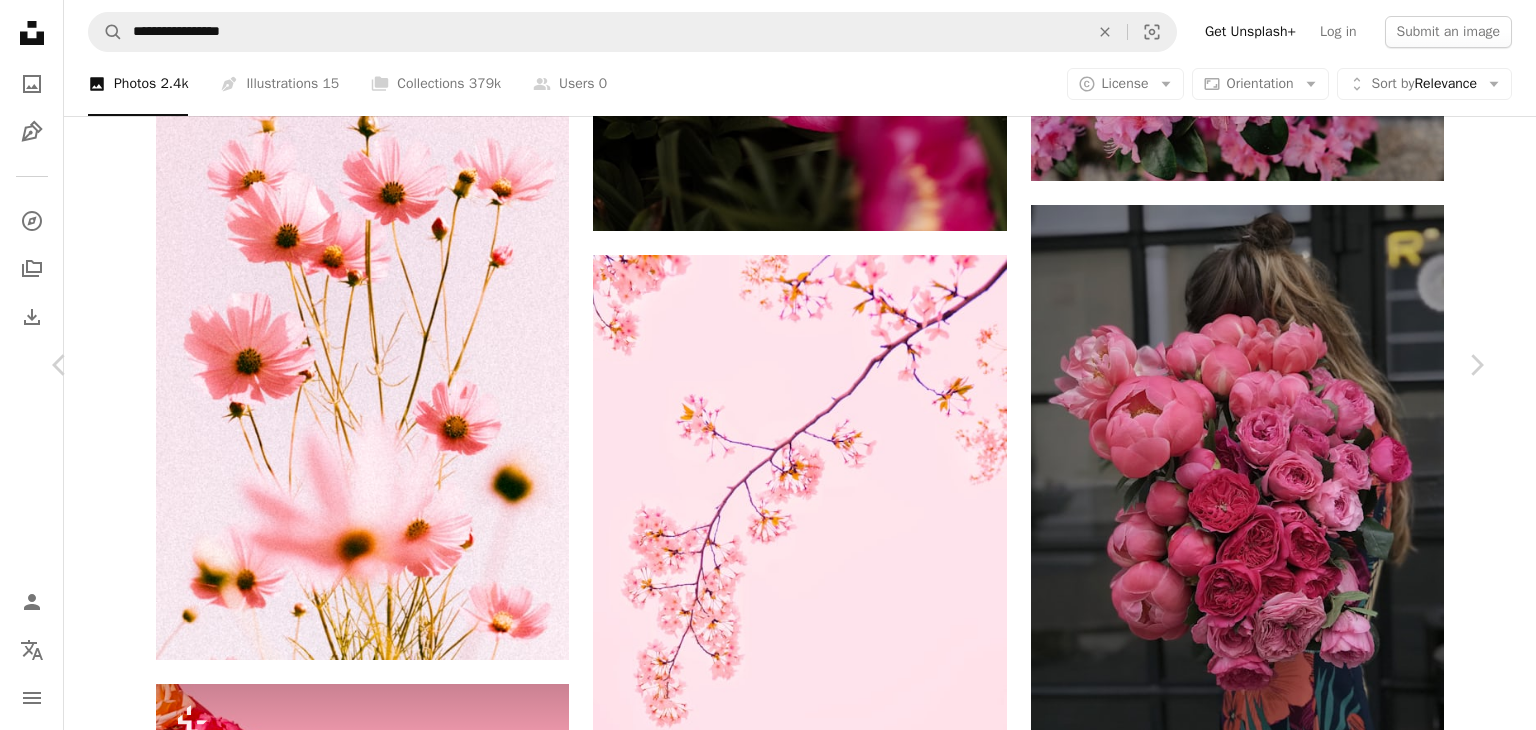 click at bounding box center [341, 3713] 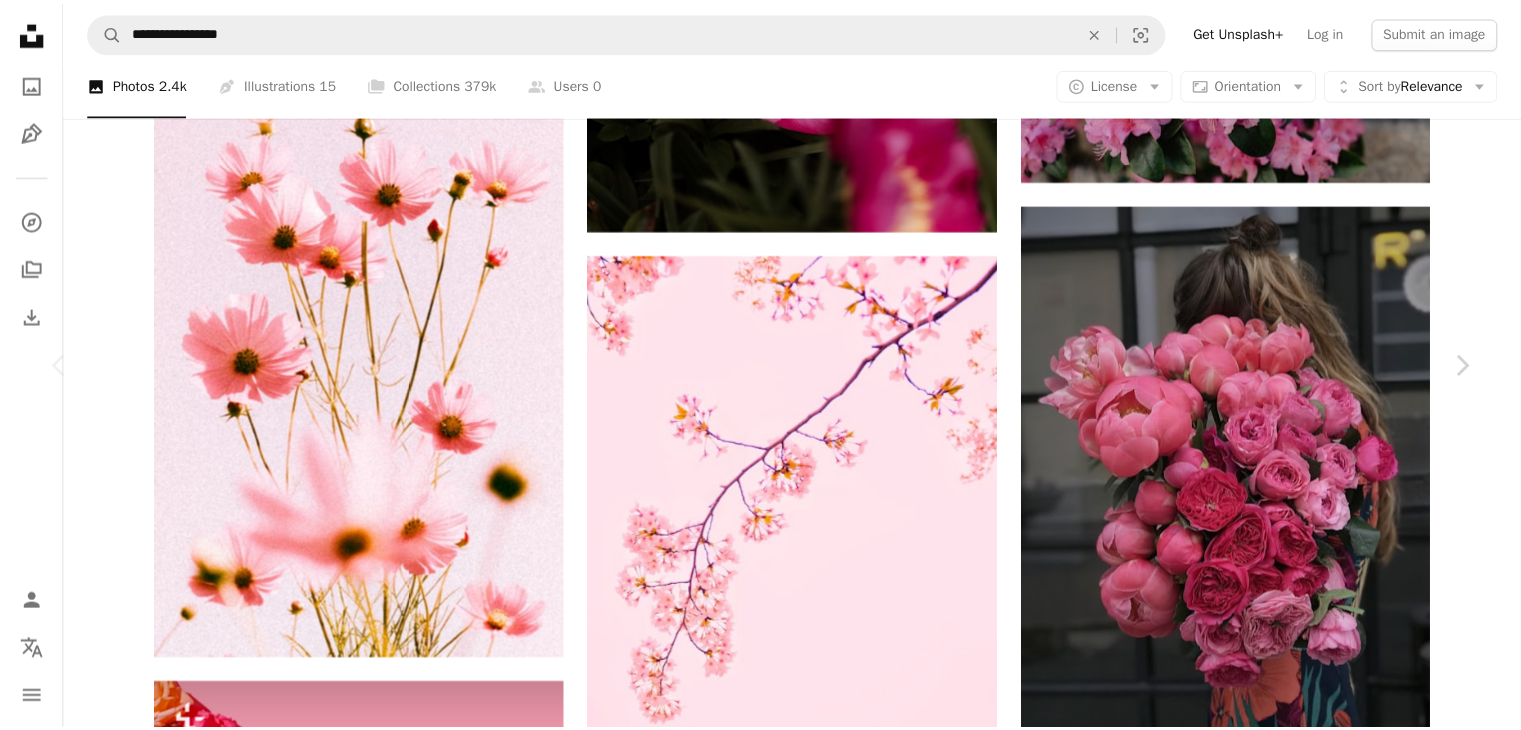 scroll, scrollTop: 0, scrollLeft: 0, axis: both 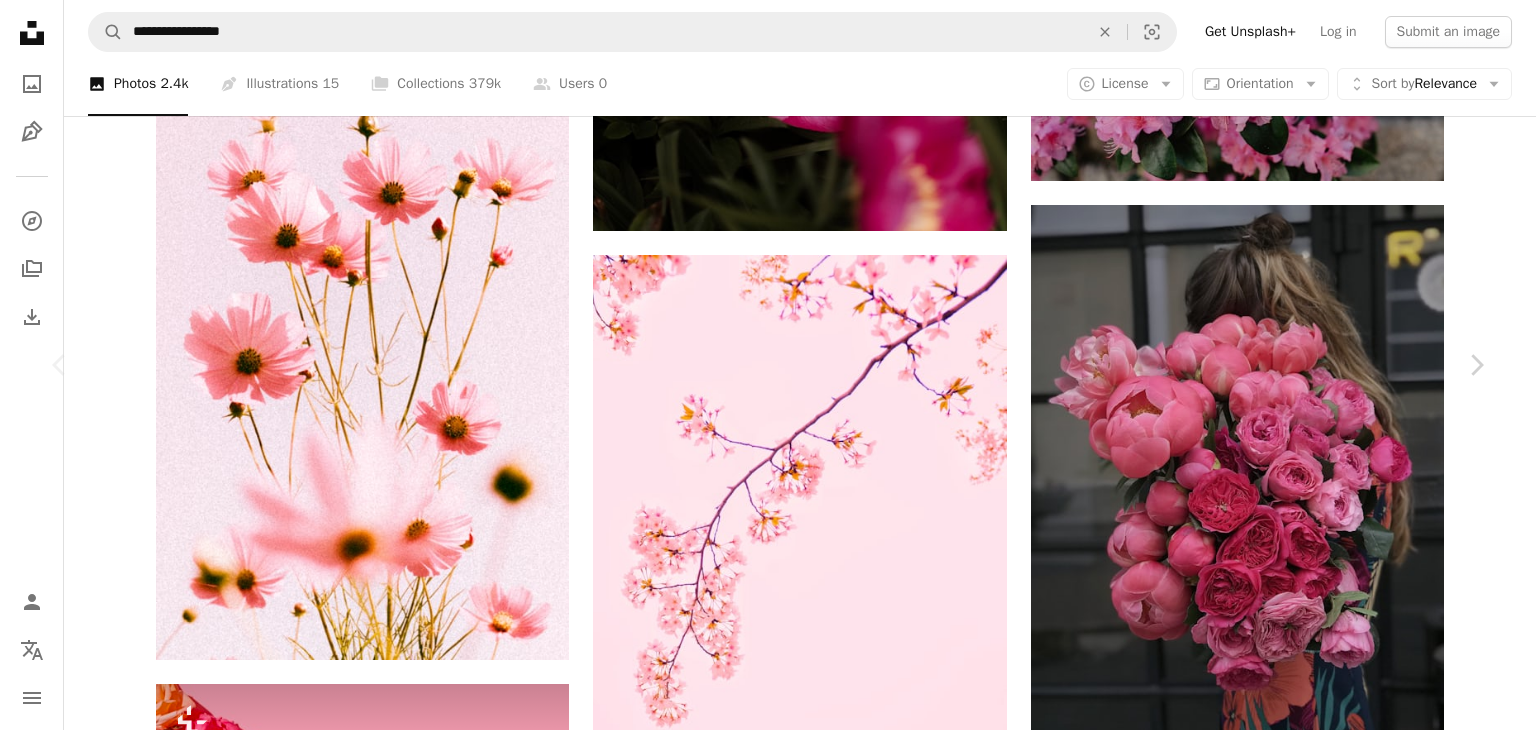 click on "Download free" at bounding box center (1287, 3652) 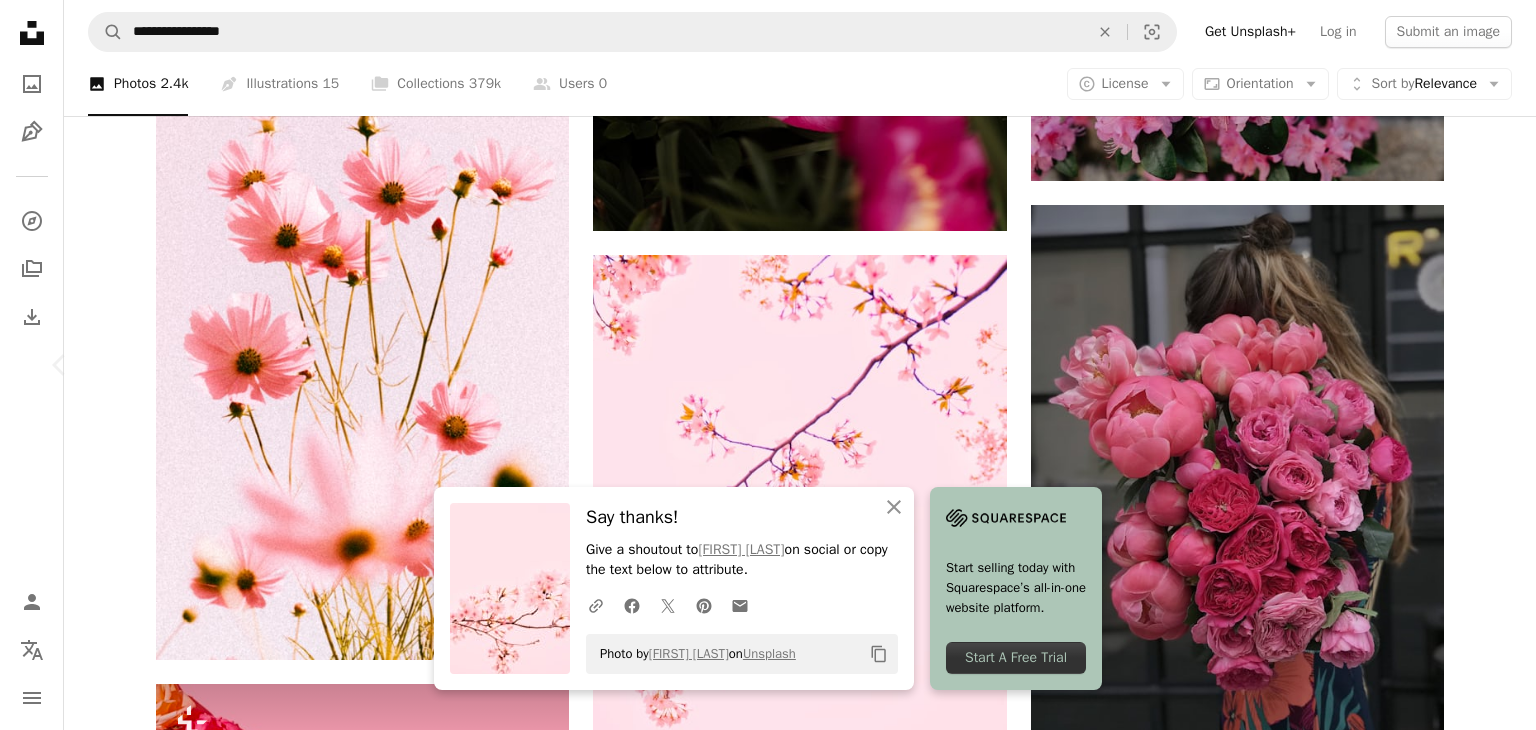 click on "Chevron right" 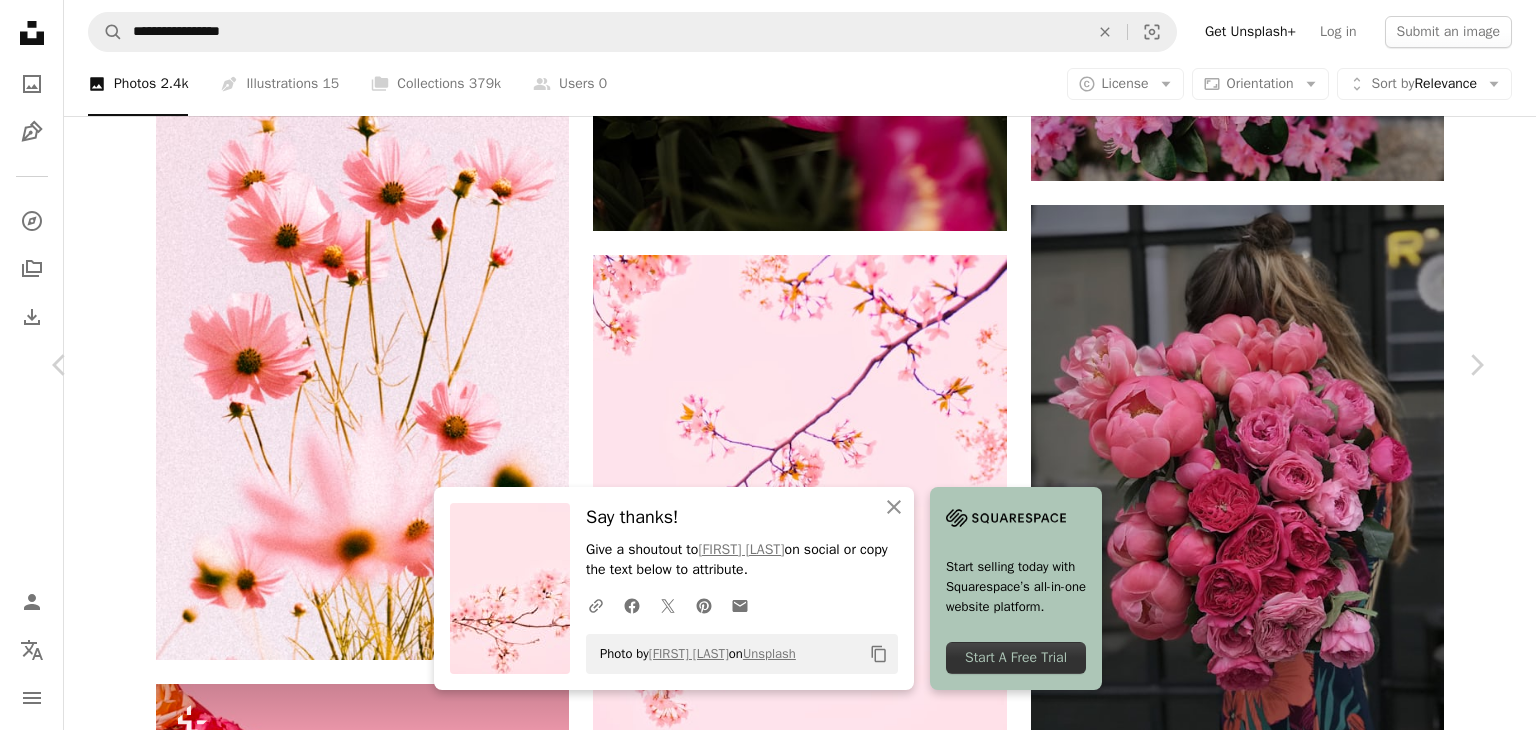 click on "An X shape" at bounding box center [20, 20] 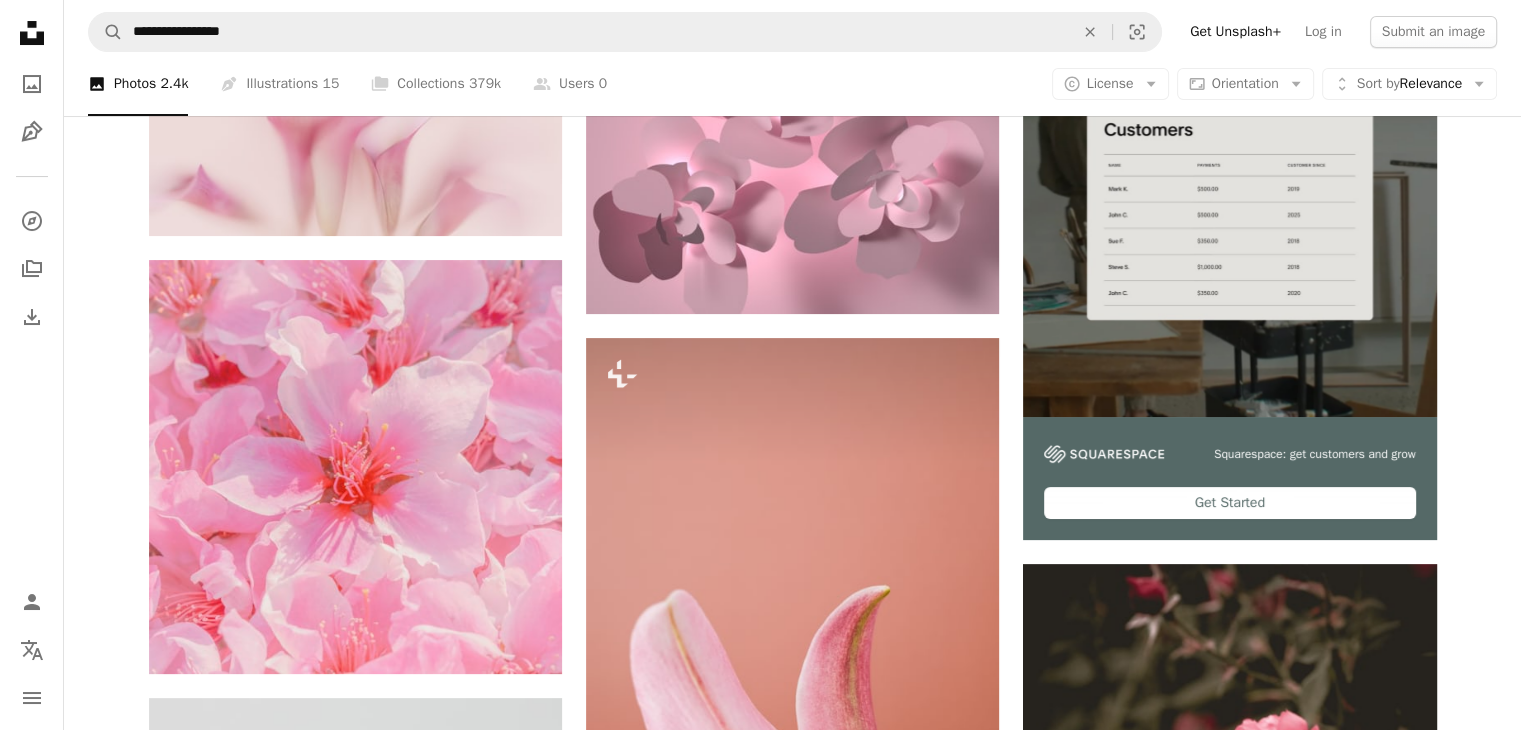 scroll, scrollTop: 0, scrollLeft: 0, axis: both 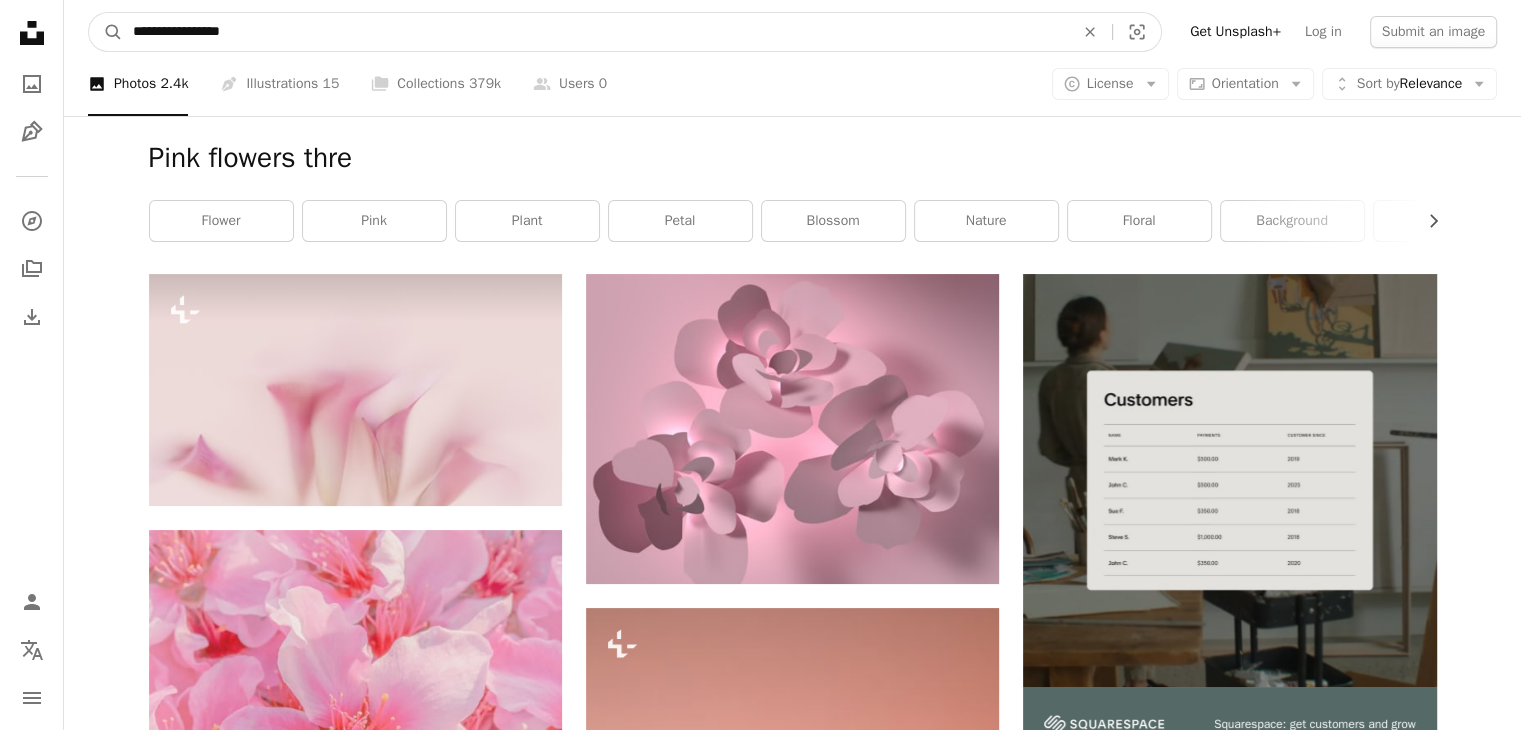 drag, startPoint x: 383, startPoint y: 26, endPoint x: 18, endPoint y: 15, distance: 365.1657 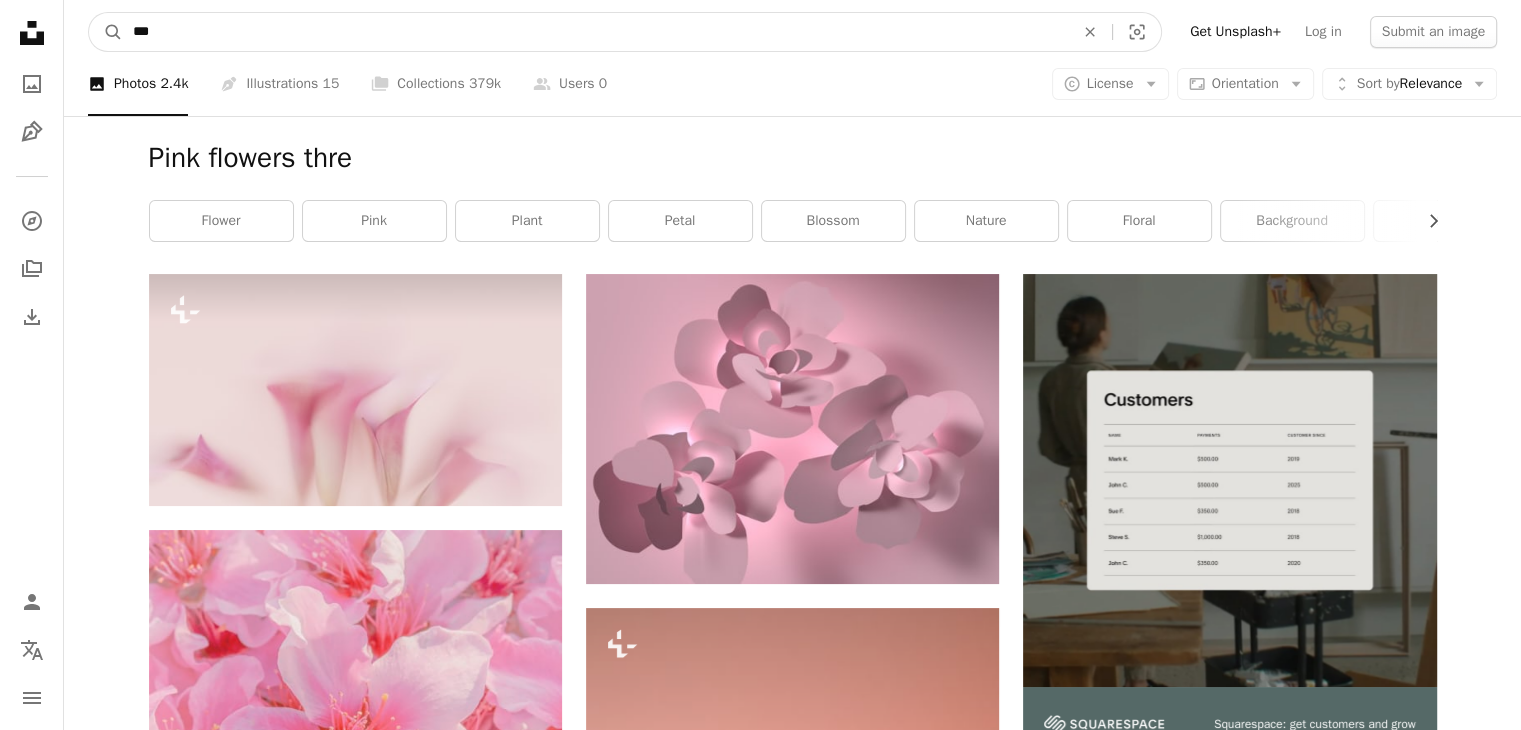 type on "***" 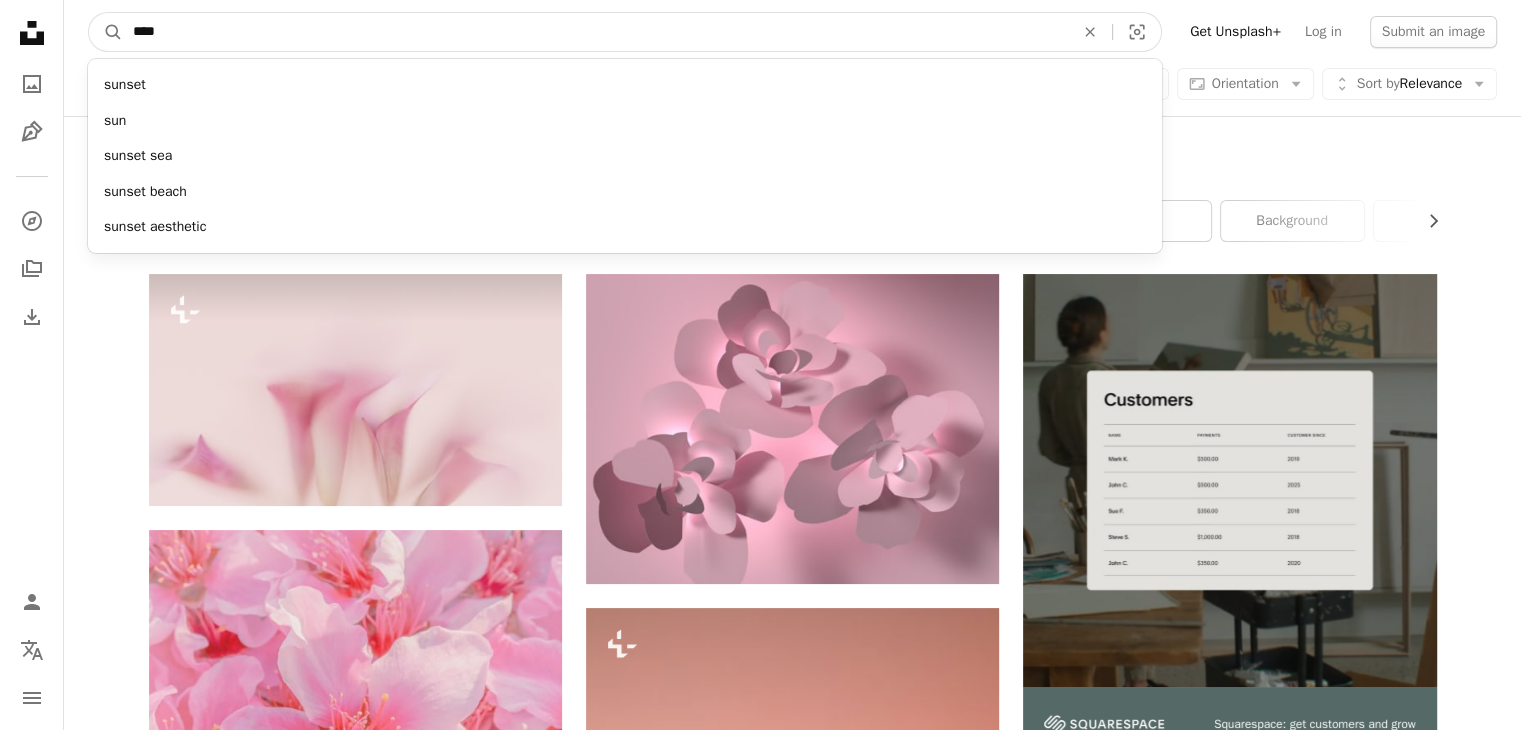 click on "A magnifying glass" at bounding box center [106, 32] 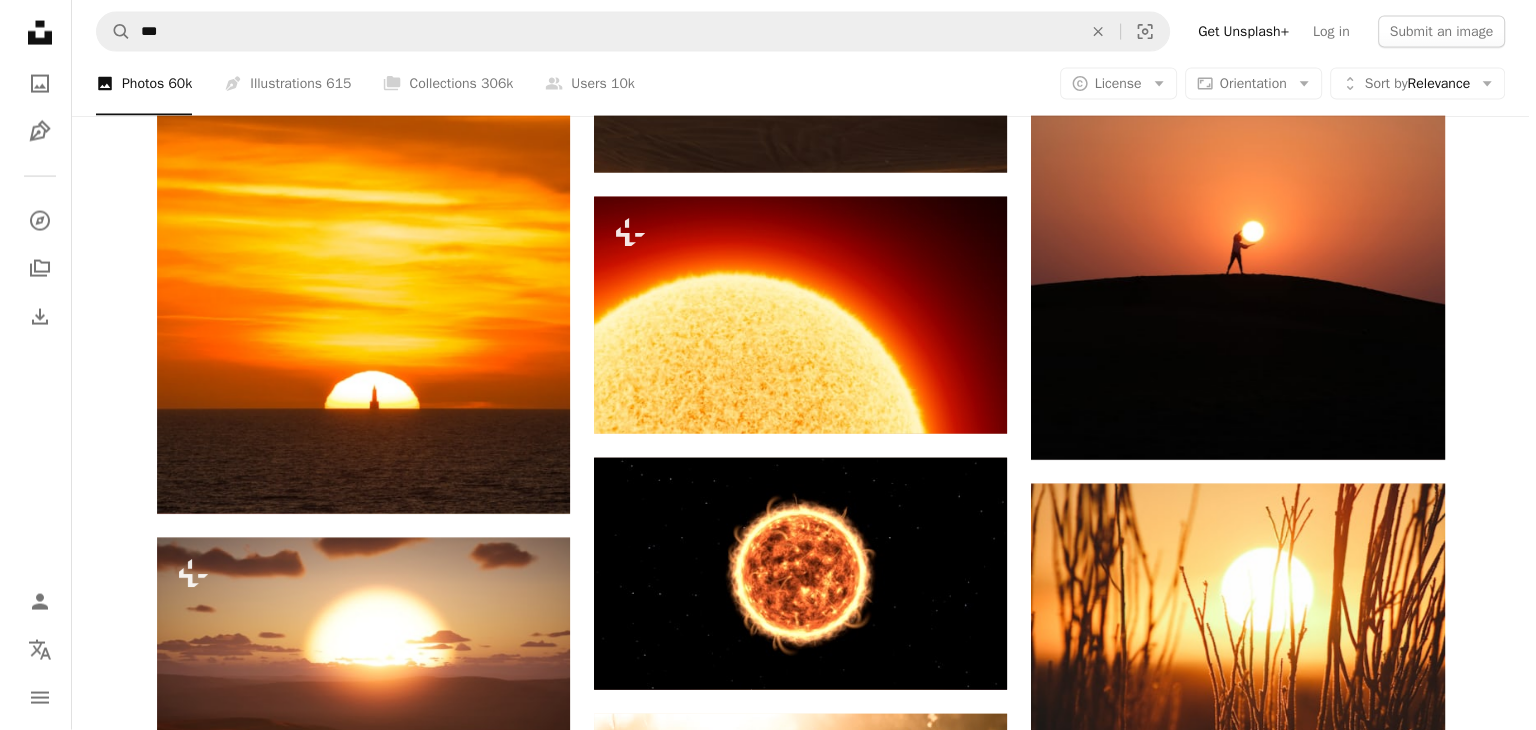 scroll, scrollTop: 4339, scrollLeft: 0, axis: vertical 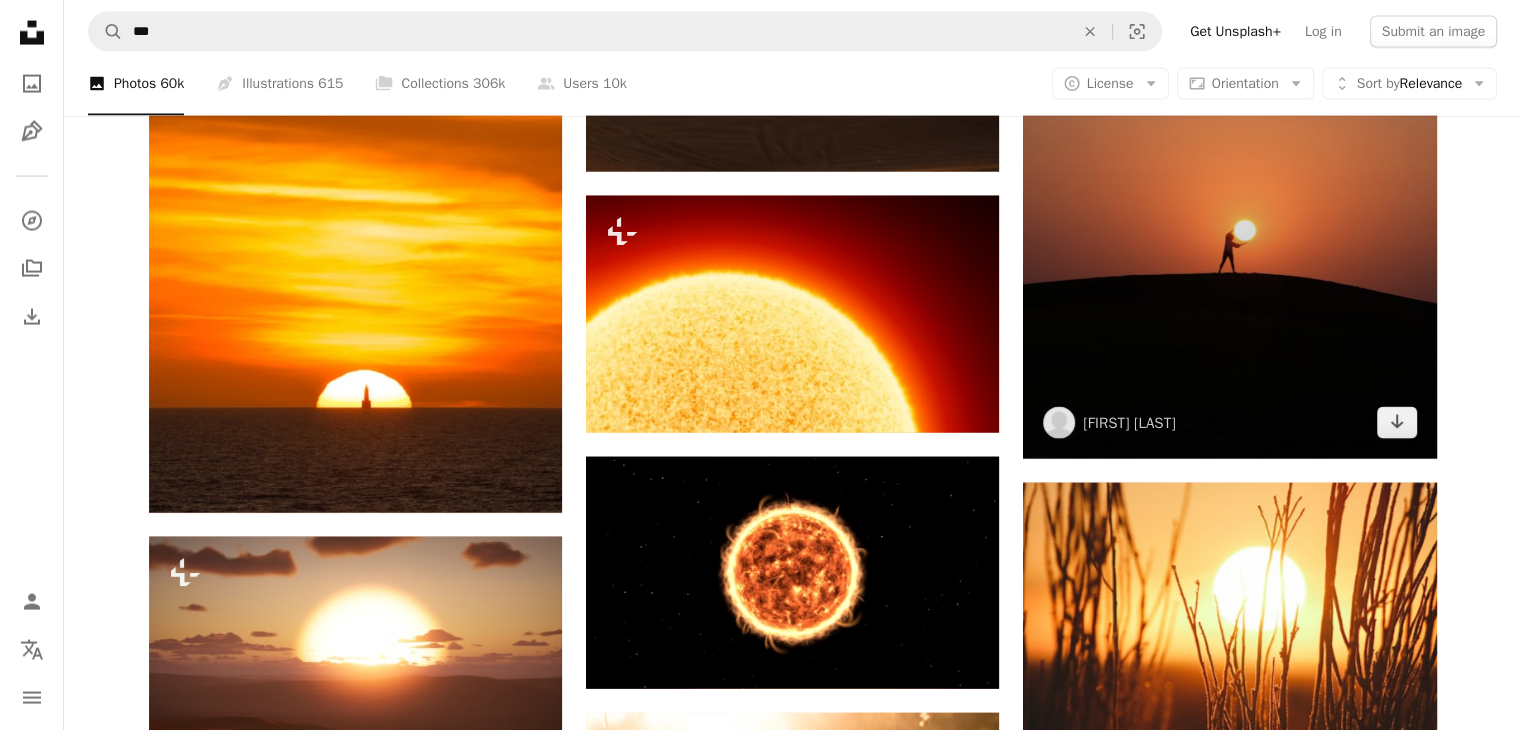 click at bounding box center (1229, 149) 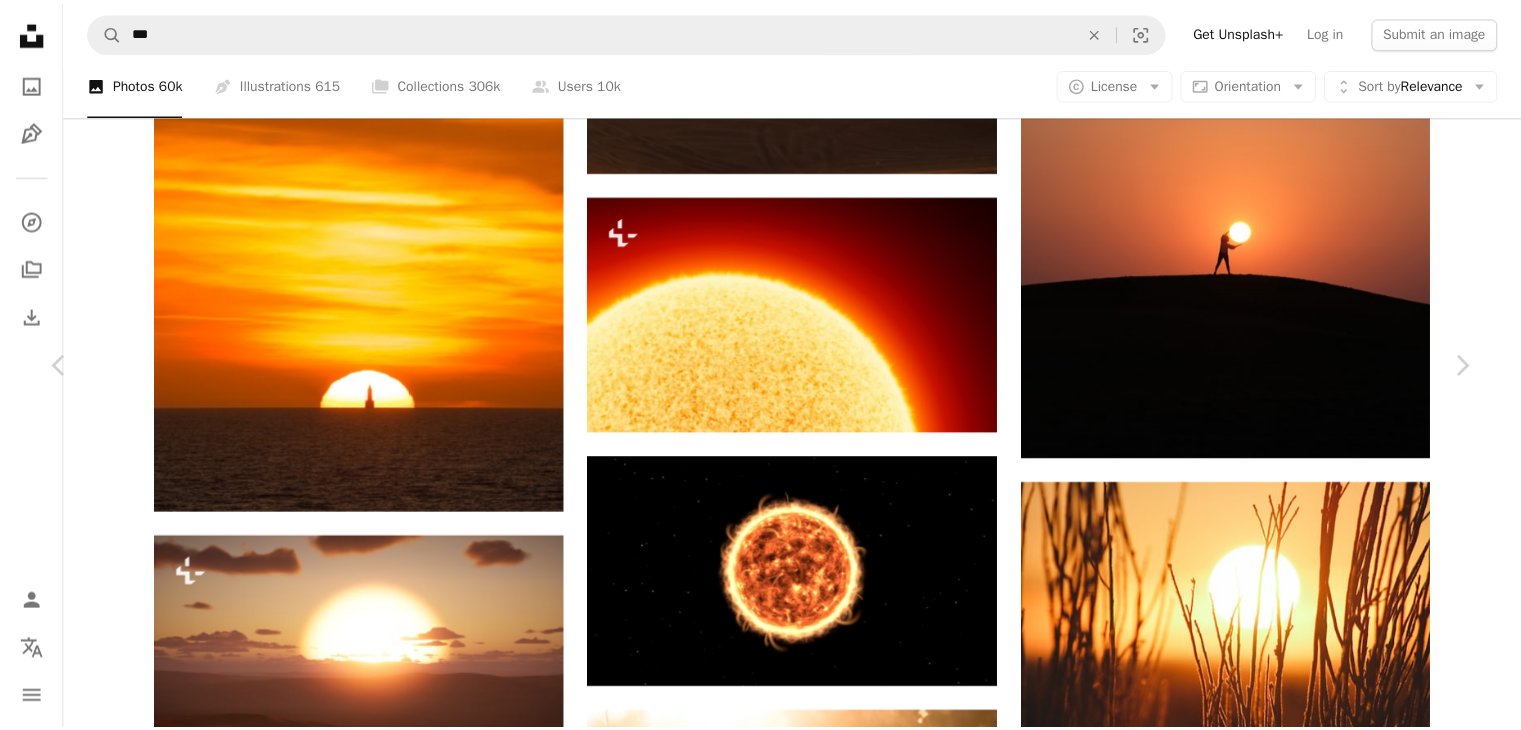 scroll, scrollTop: 4292, scrollLeft: 0, axis: vertical 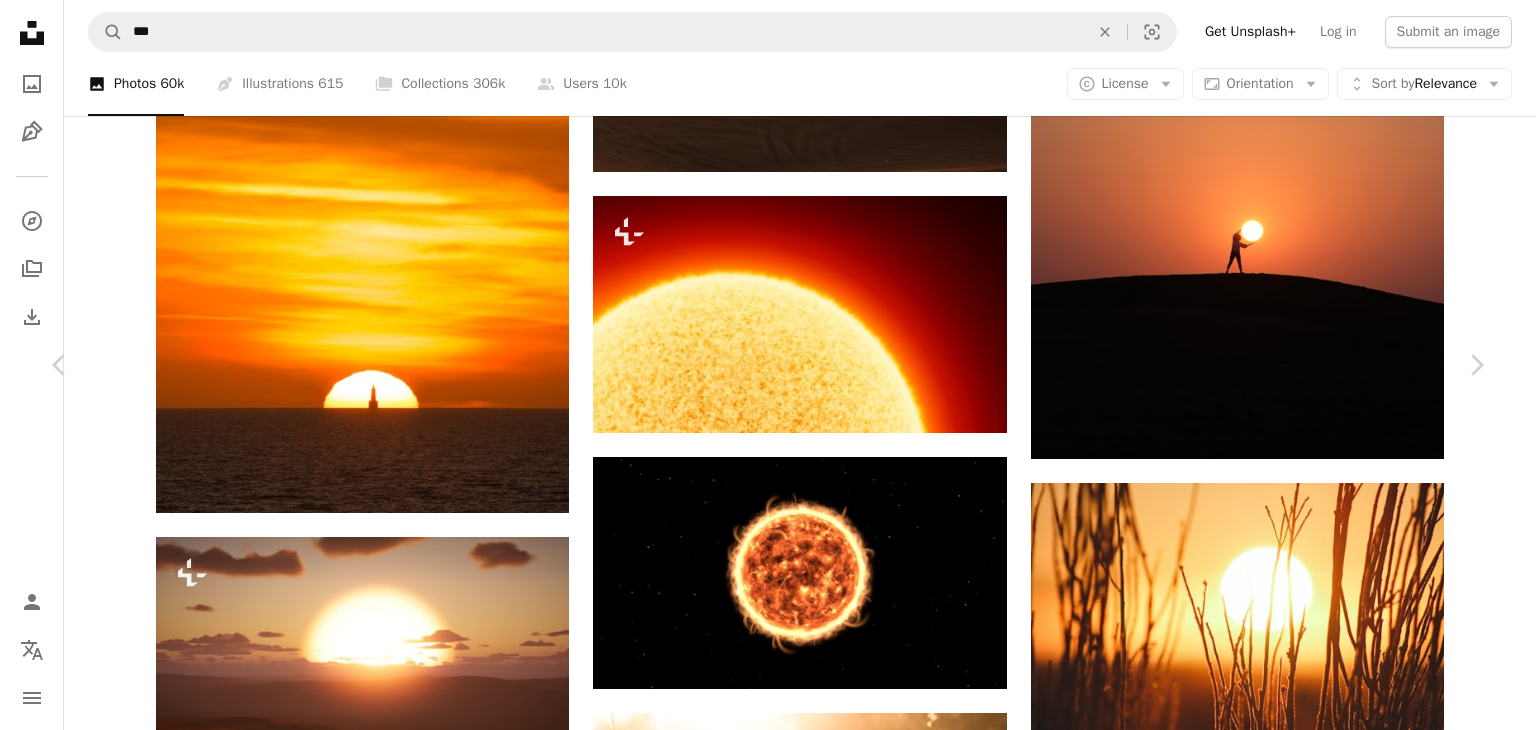 click on "An X shape" at bounding box center [20, 20] 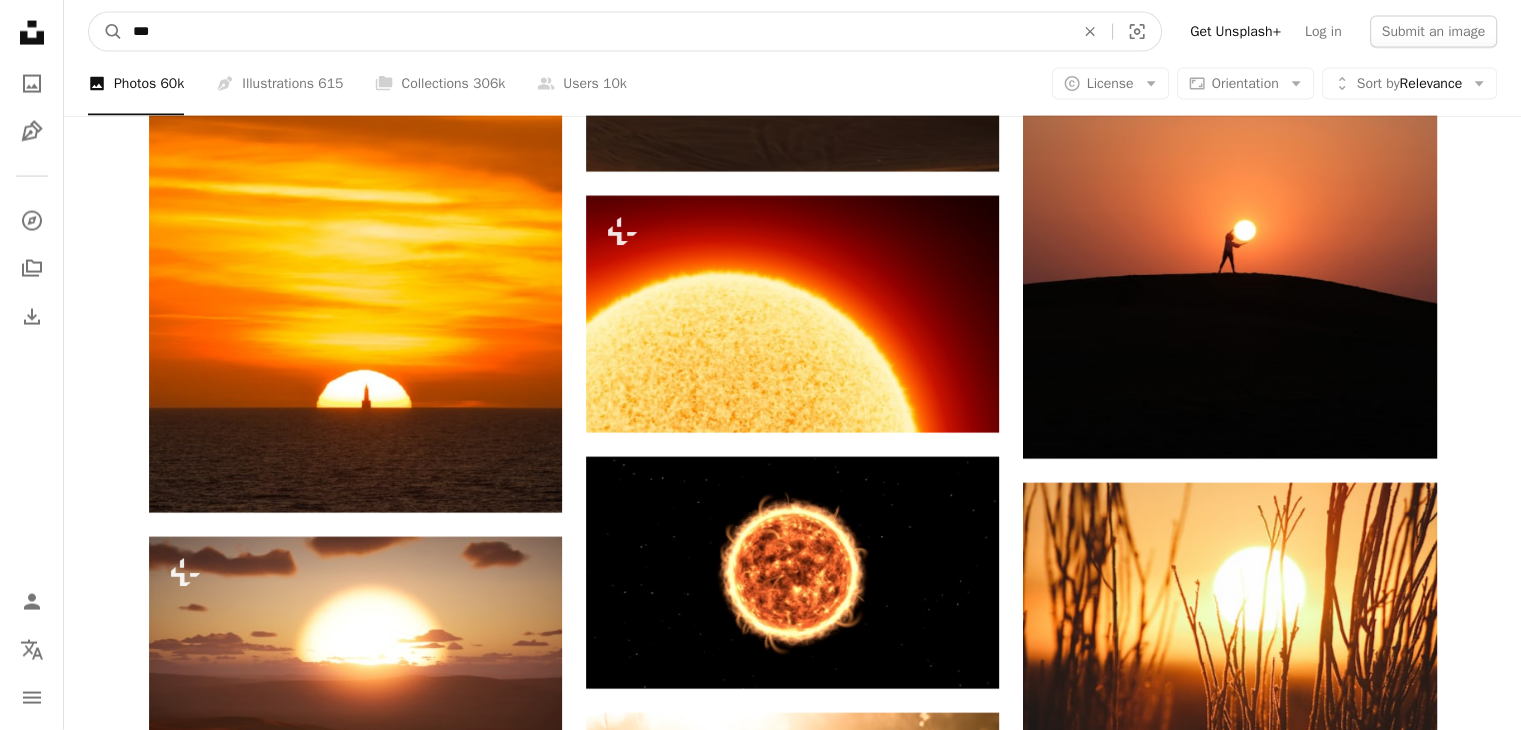 click on "***" at bounding box center (595, 32) 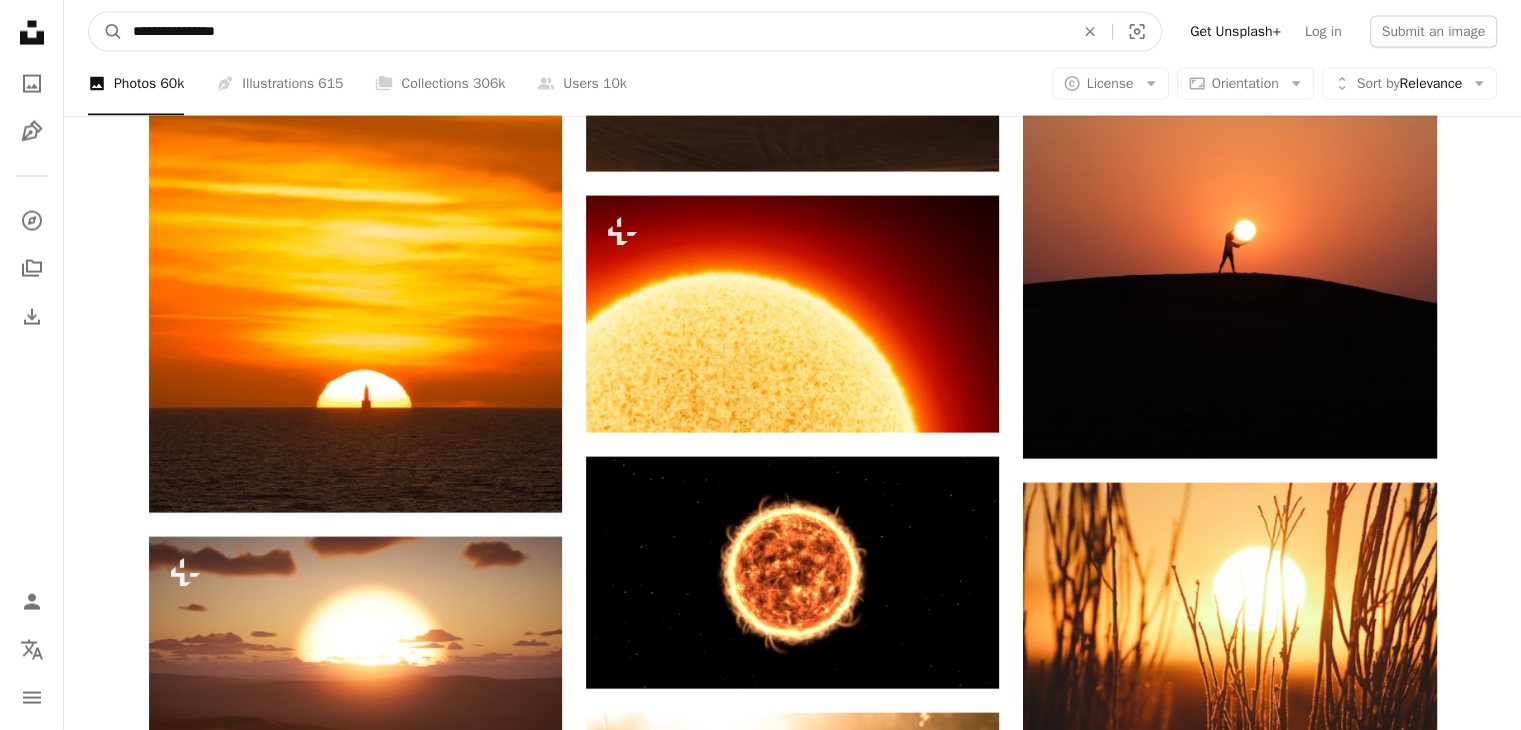 type on "**********" 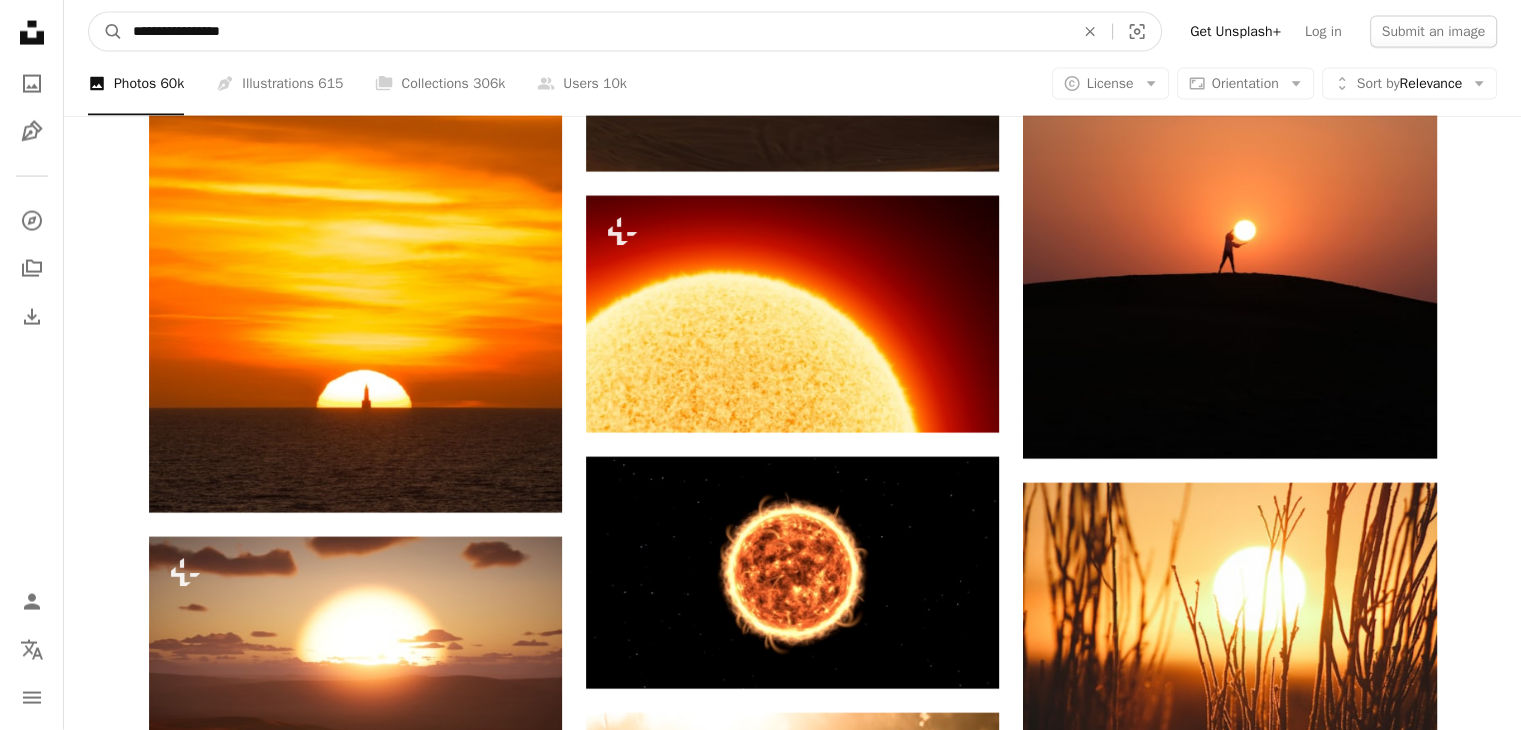 click on "A magnifying glass" at bounding box center [106, 32] 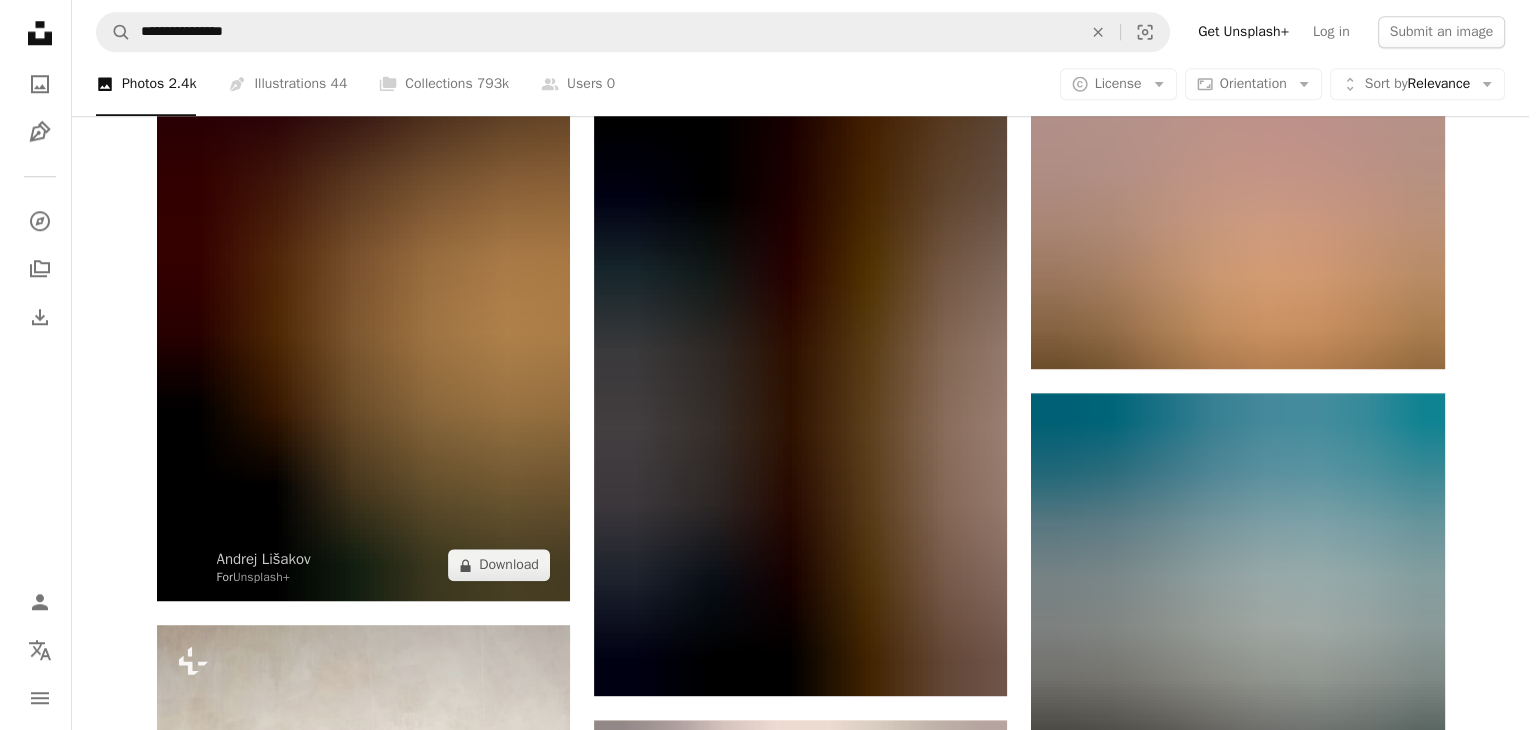 scroll, scrollTop: 1872, scrollLeft: 0, axis: vertical 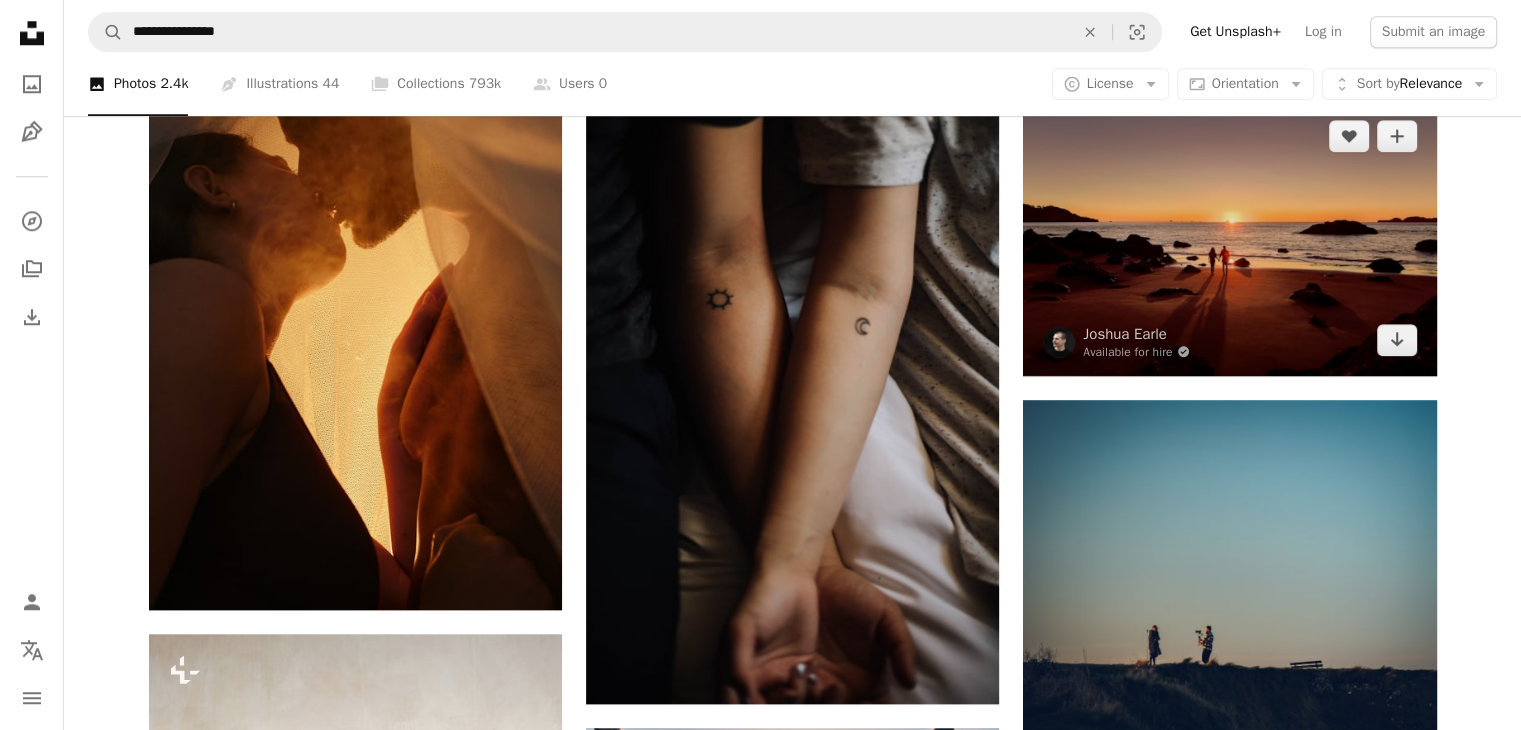 click at bounding box center (1229, 237) 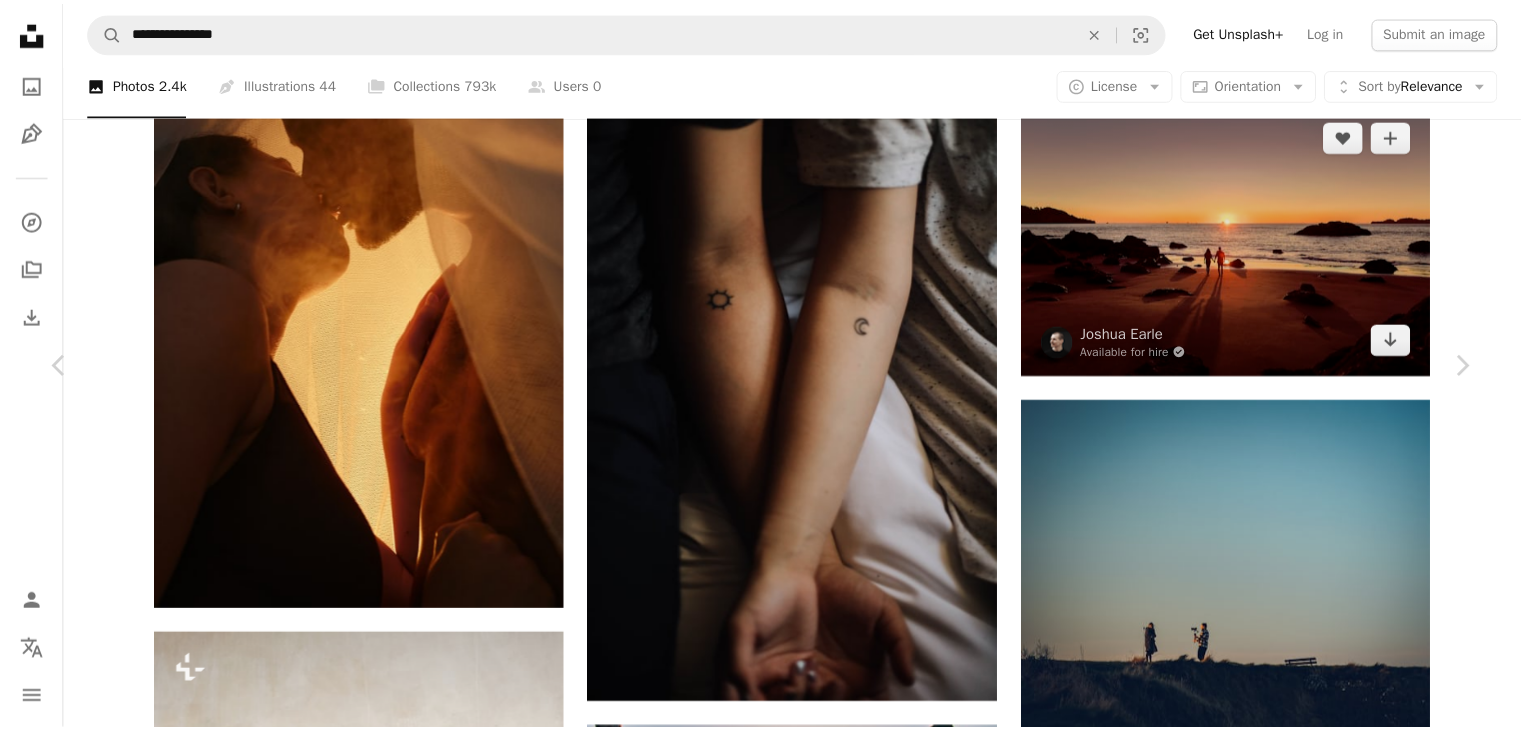 scroll, scrollTop: 3640, scrollLeft: 0, axis: vertical 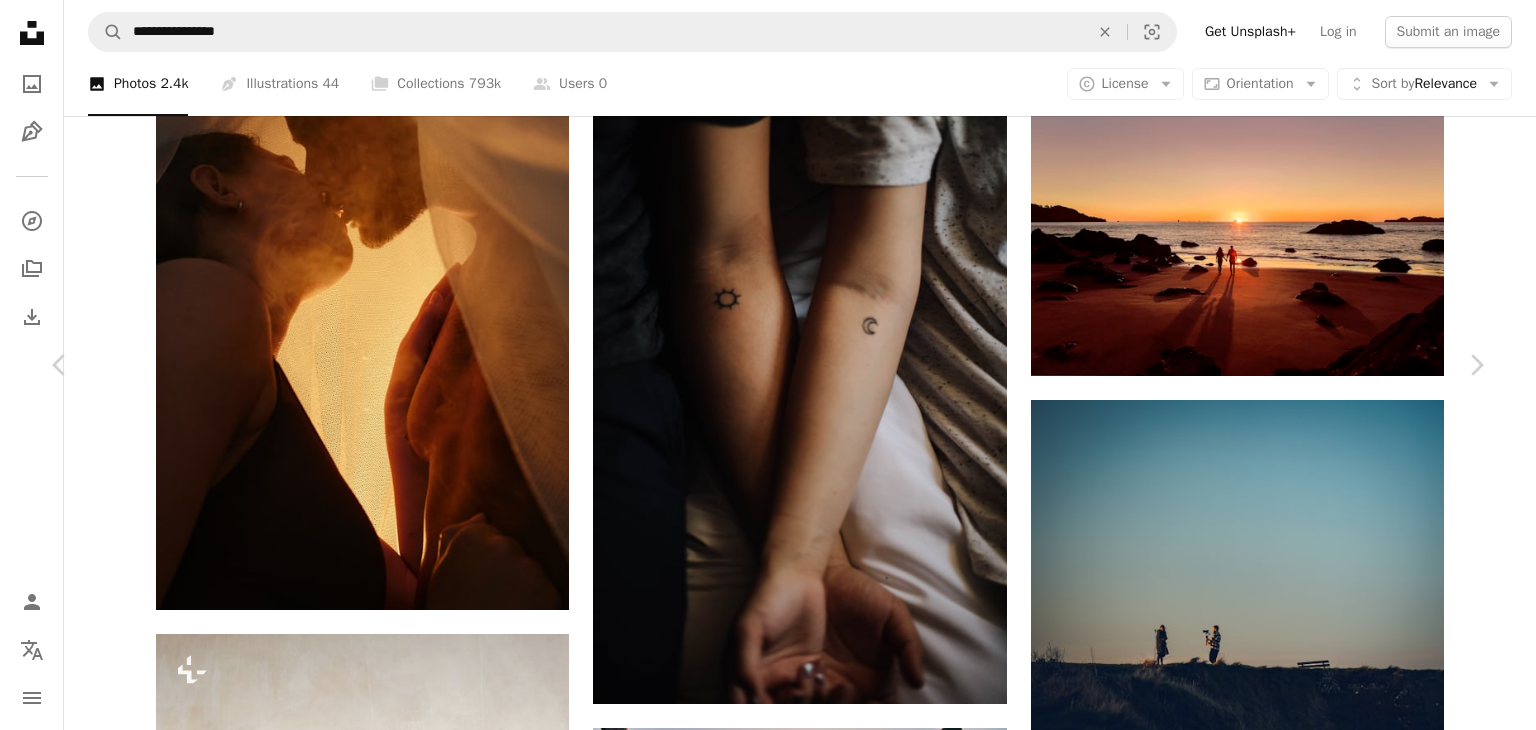 click on "An X shape" at bounding box center [20, 20] 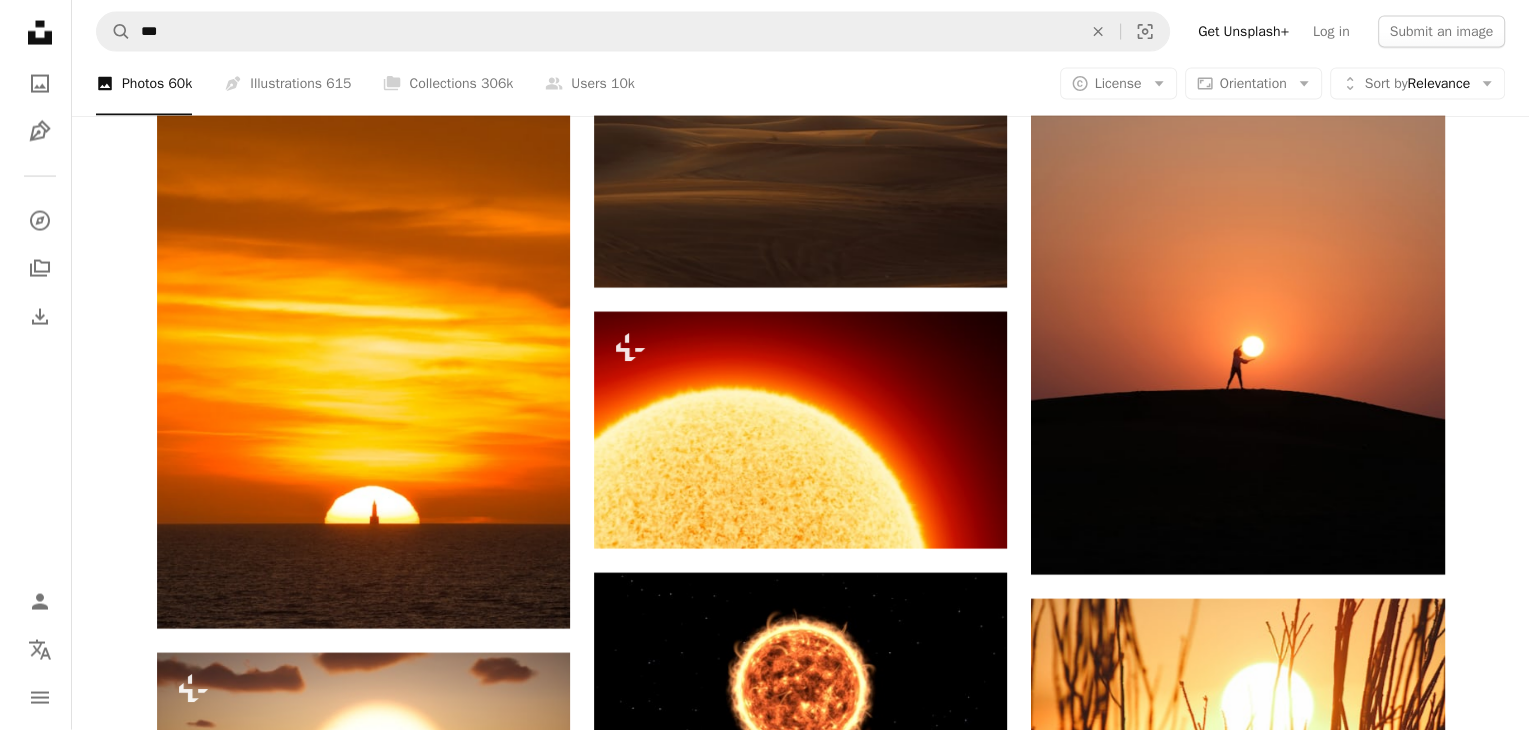 scroll, scrollTop: 4219, scrollLeft: 0, axis: vertical 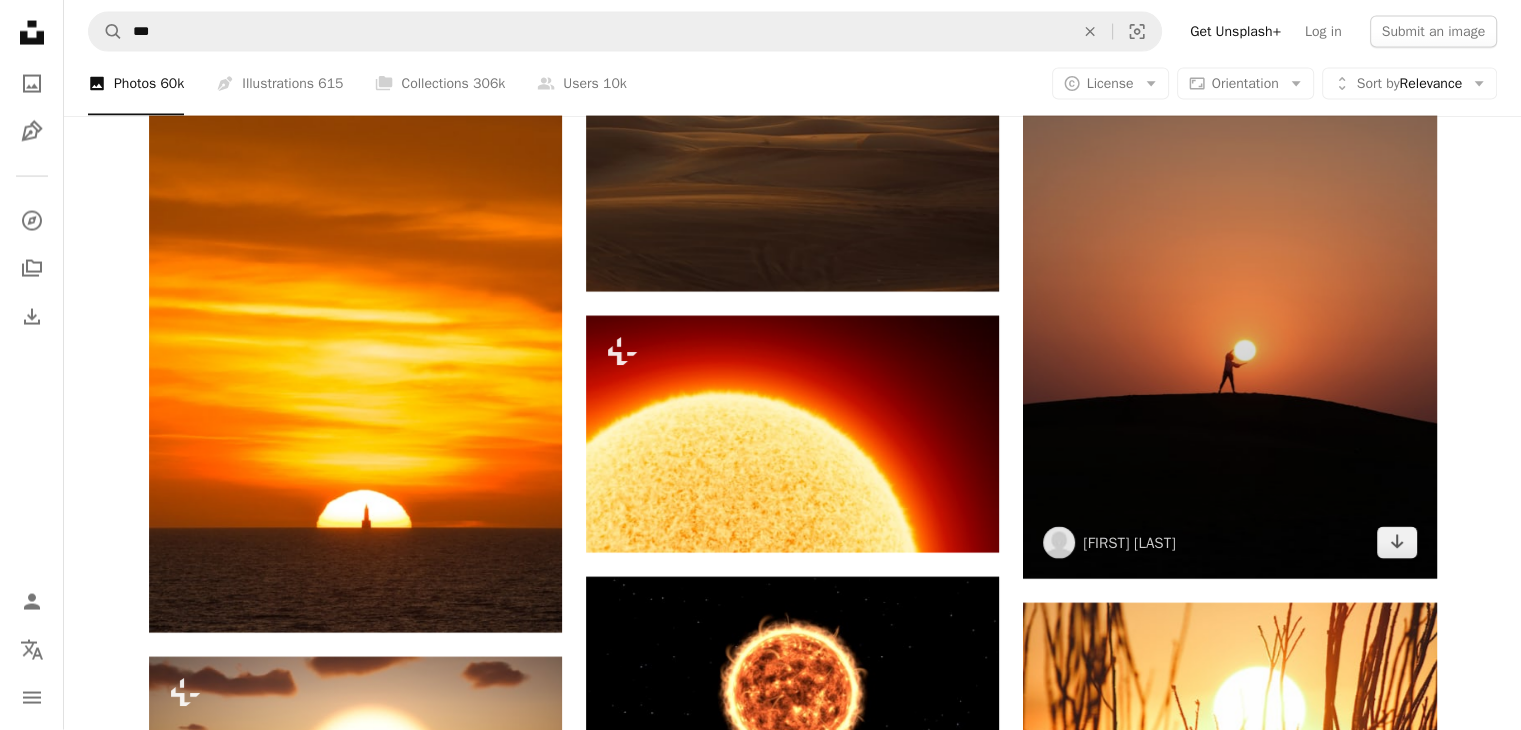 click at bounding box center [1229, 269] 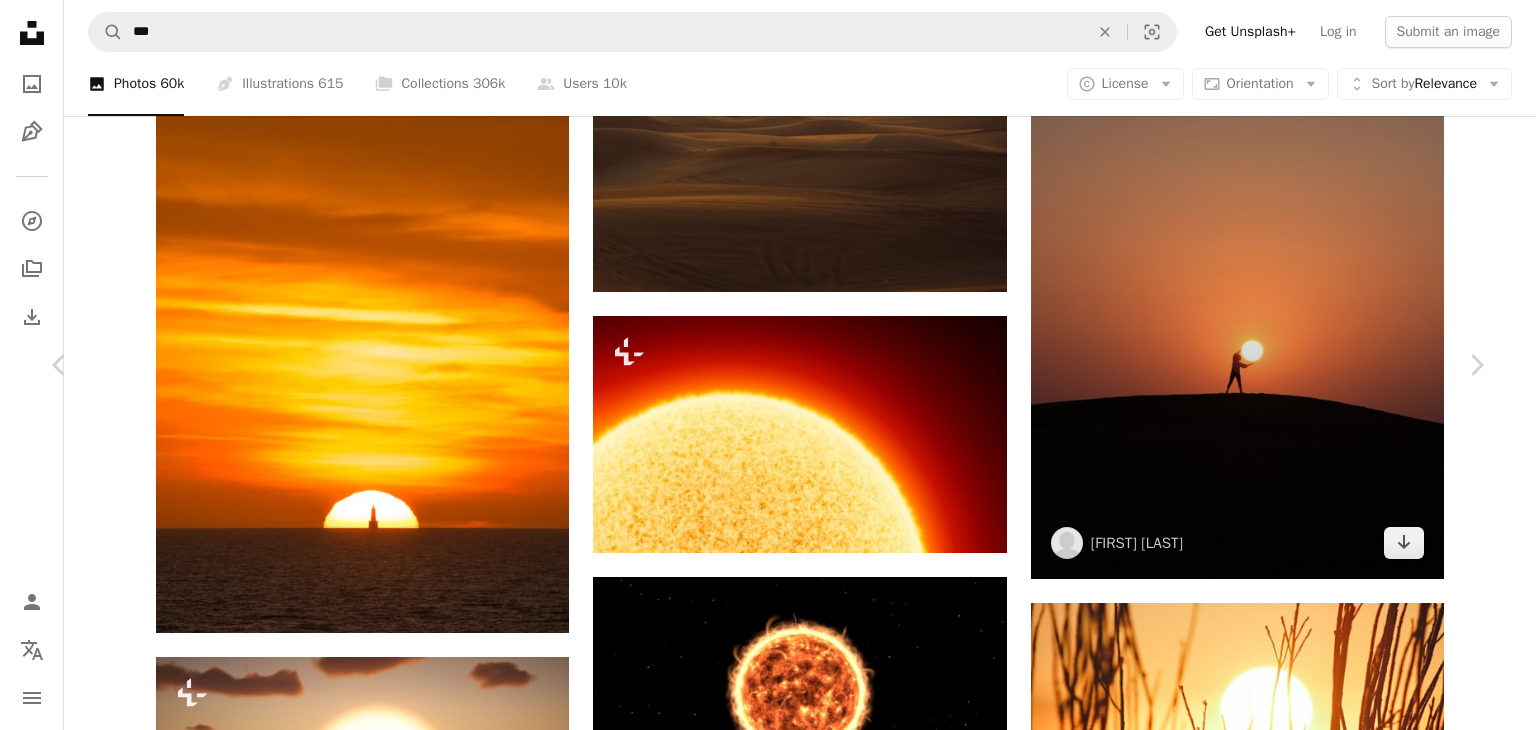 scroll, scrollTop: 4294, scrollLeft: 0, axis: vertical 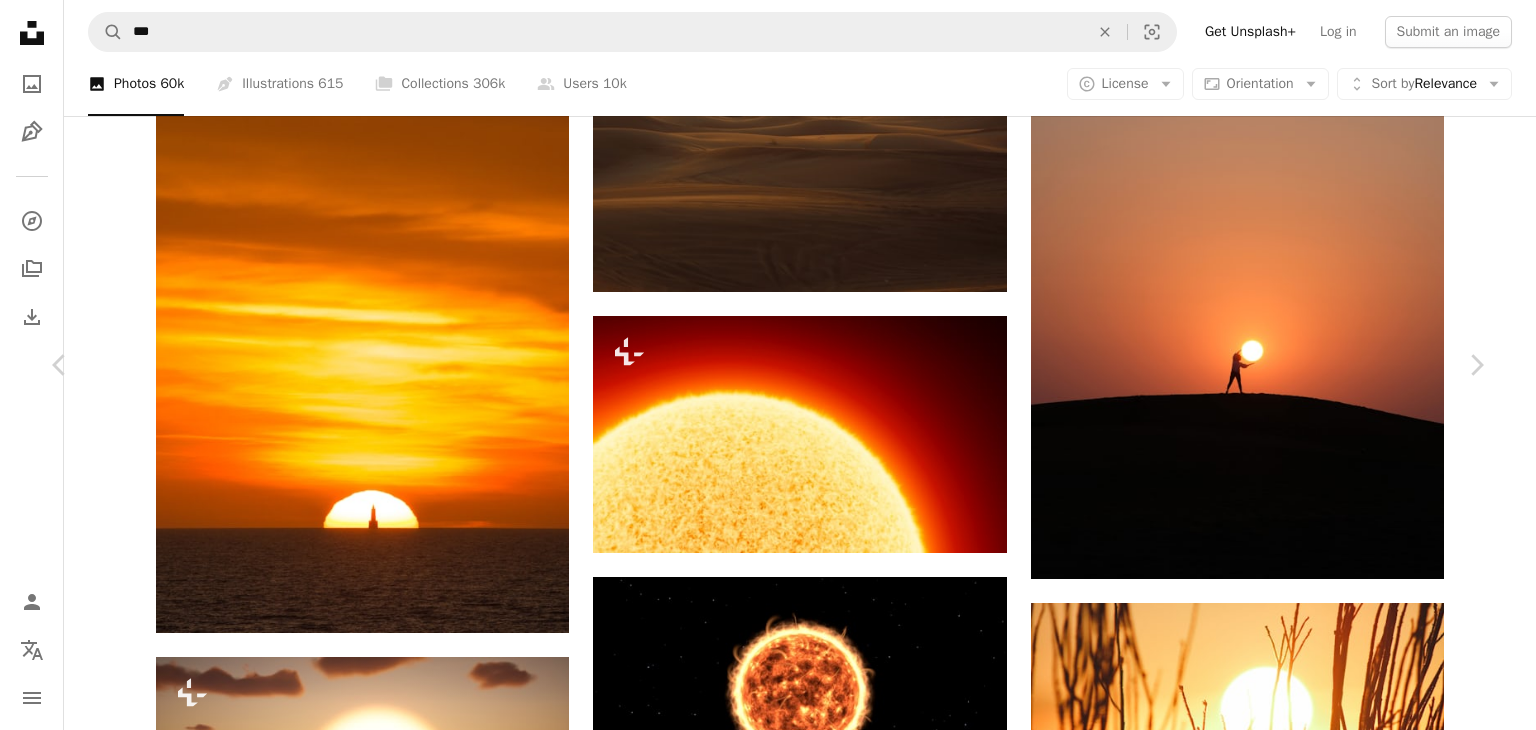 click at bounding box center [760, 4753] 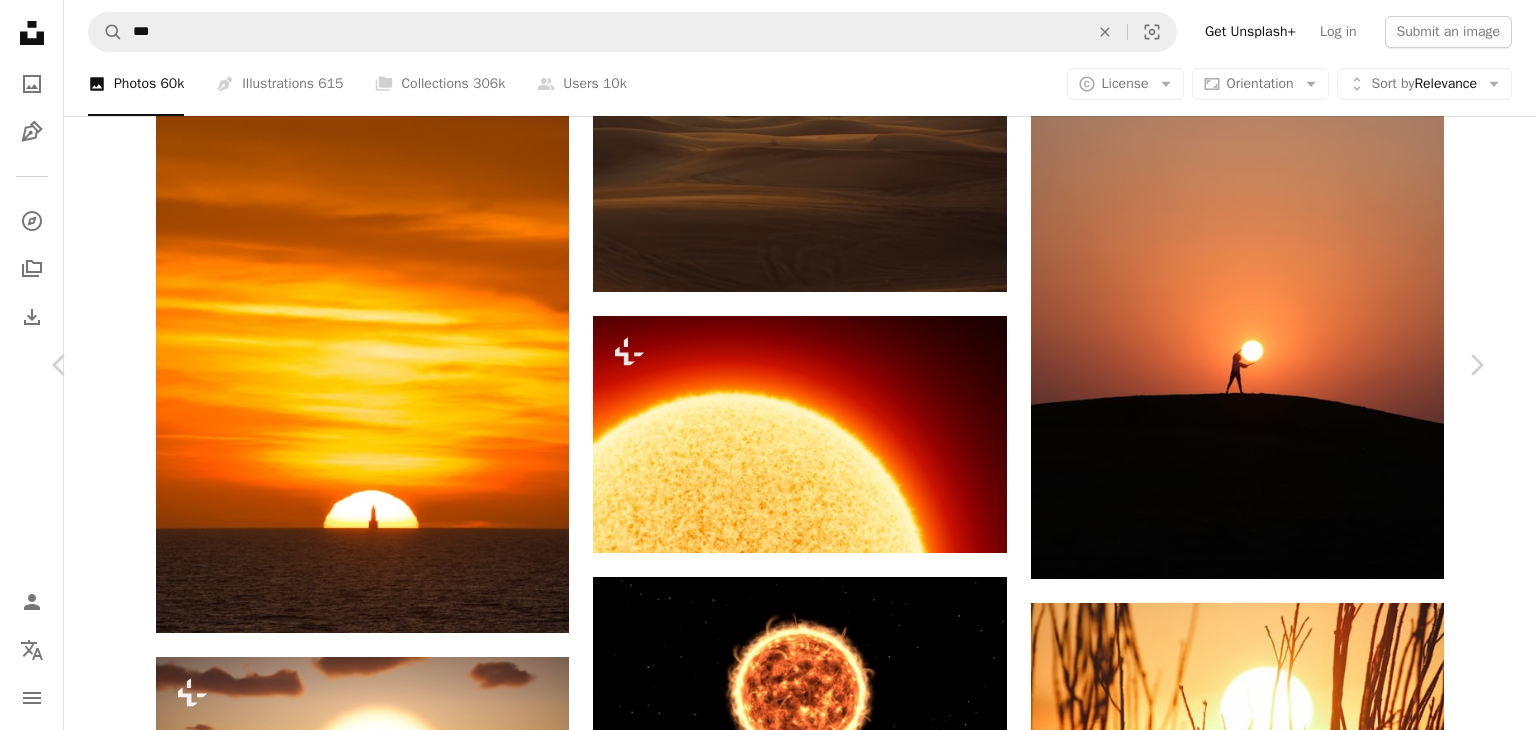 scroll, scrollTop: 256, scrollLeft: 0, axis: vertical 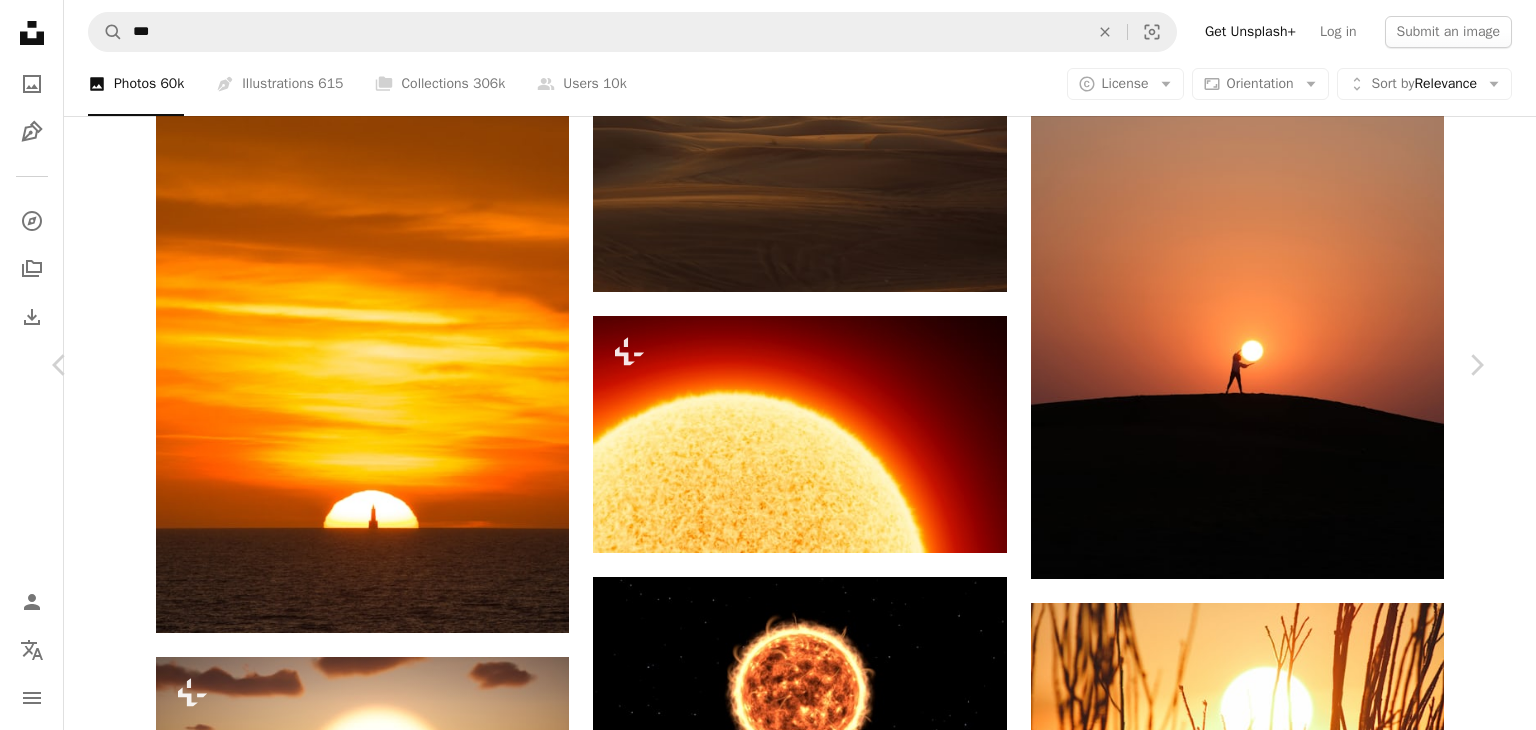 click on "Download free" at bounding box center [1287, 4578] 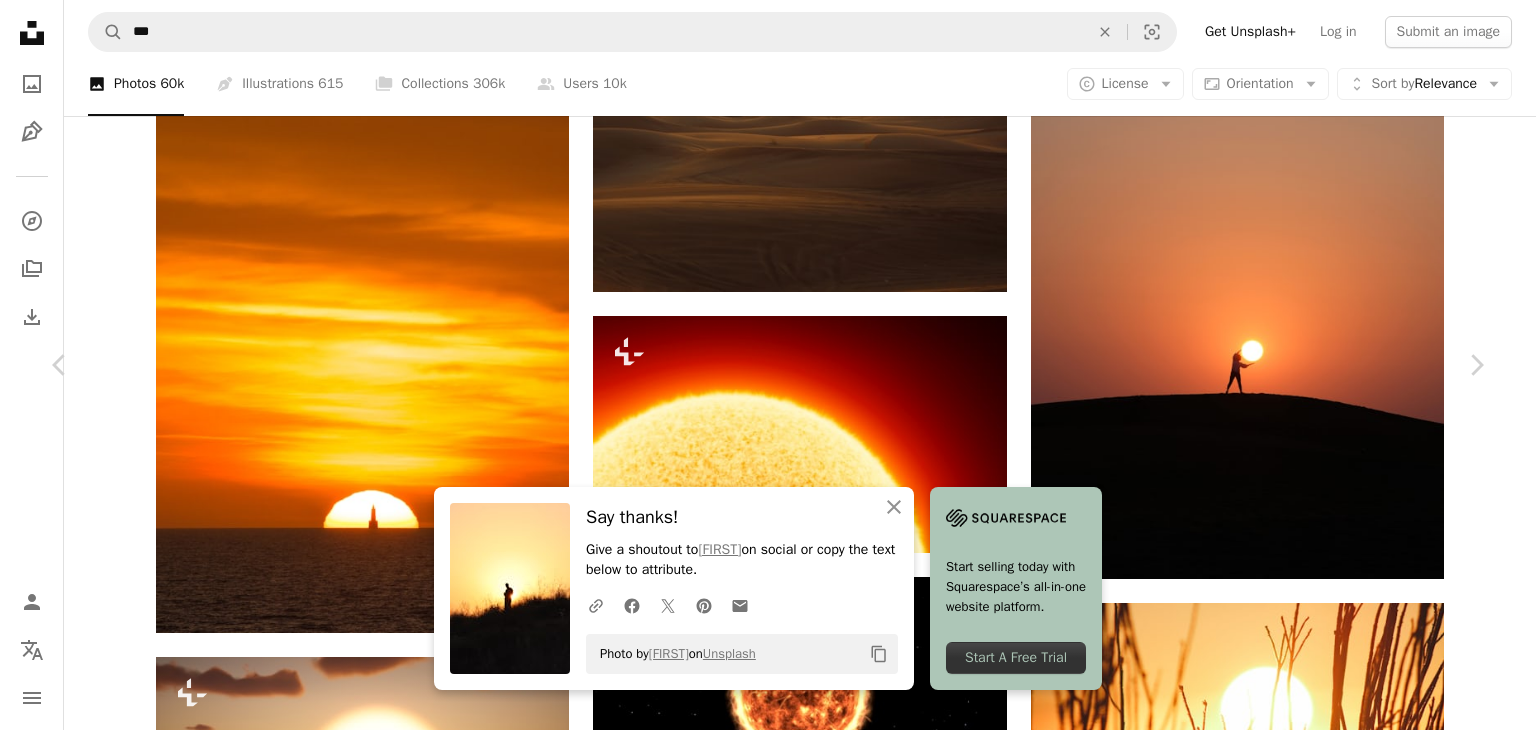 click on "An X shape" at bounding box center [20, 20] 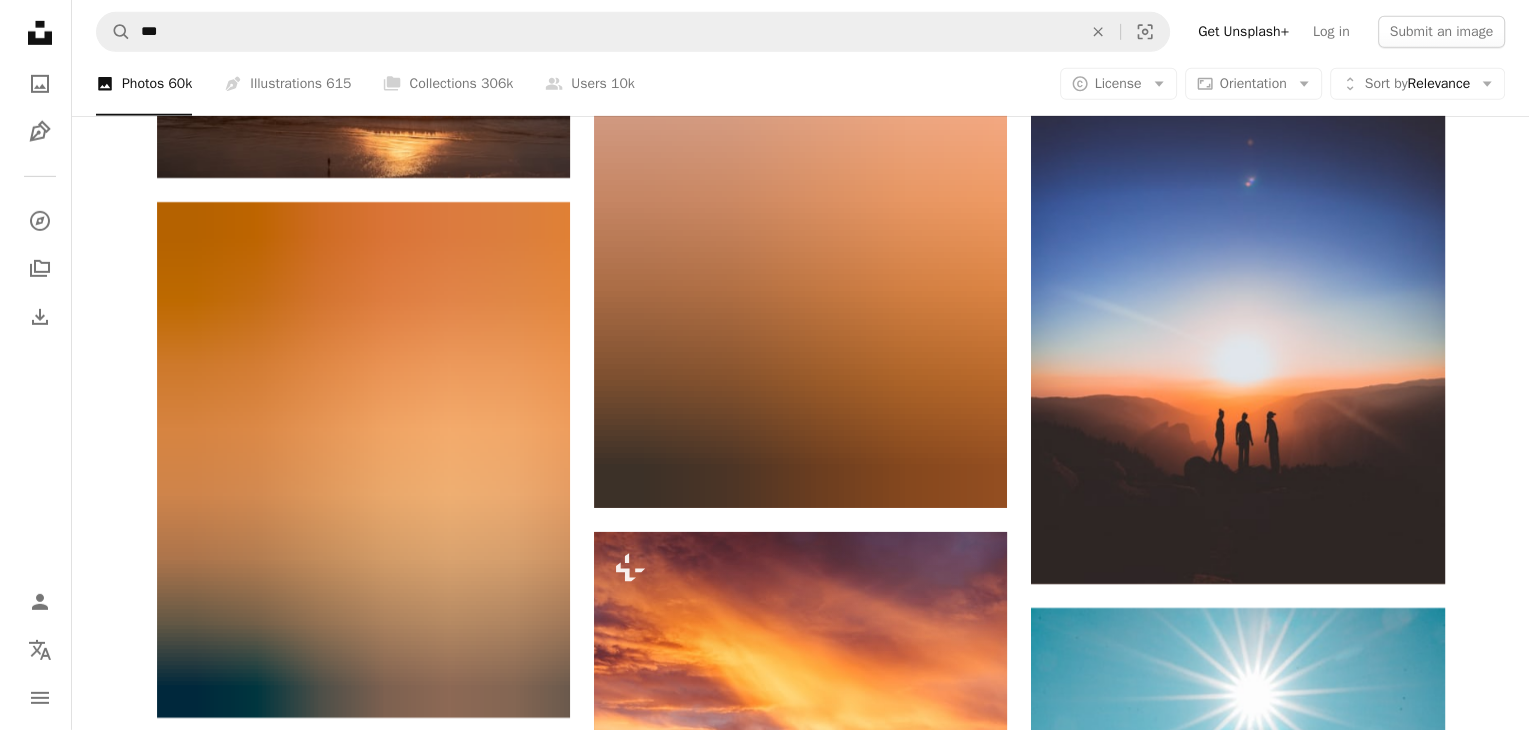 scroll, scrollTop: 6444, scrollLeft: 0, axis: vertical 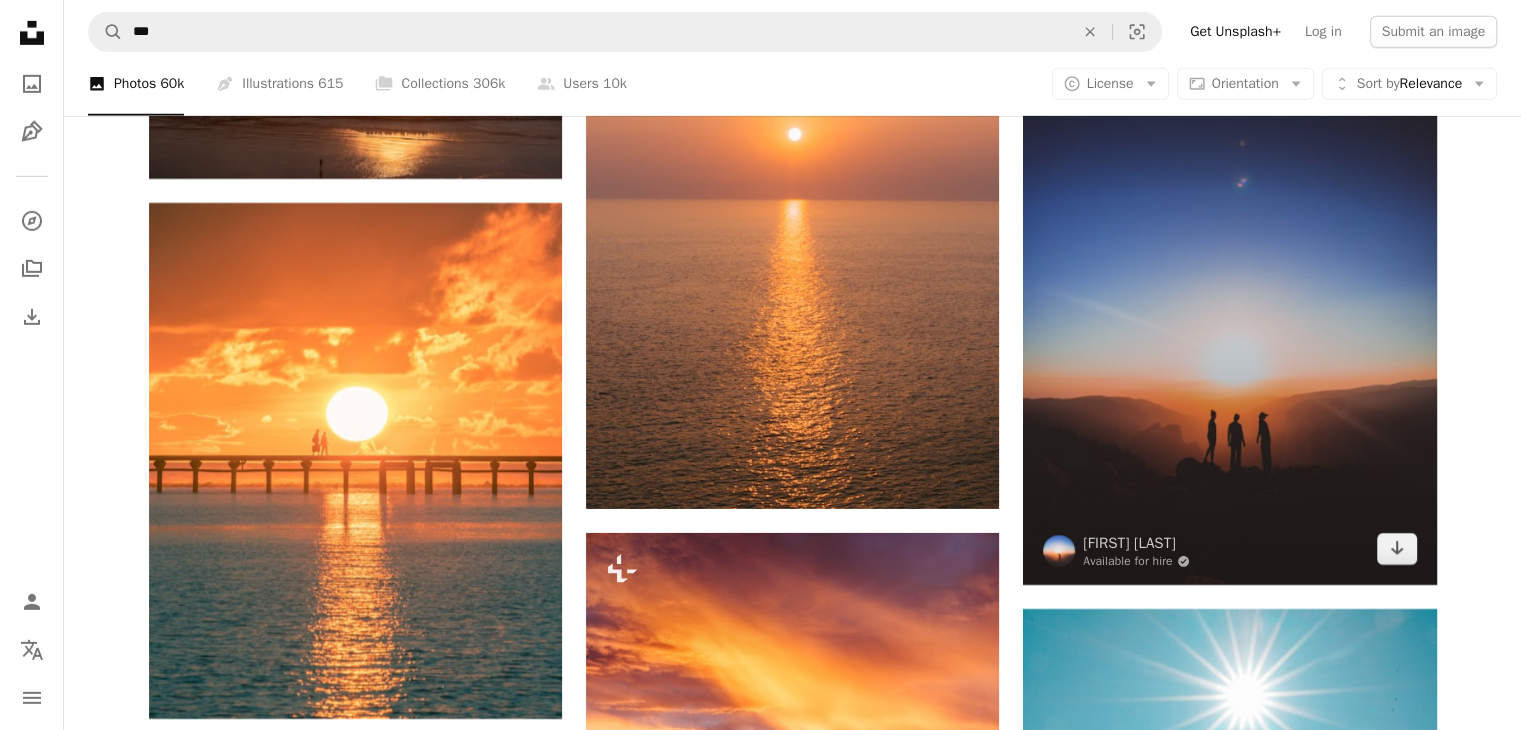 click at bounding box center (1229, 275) 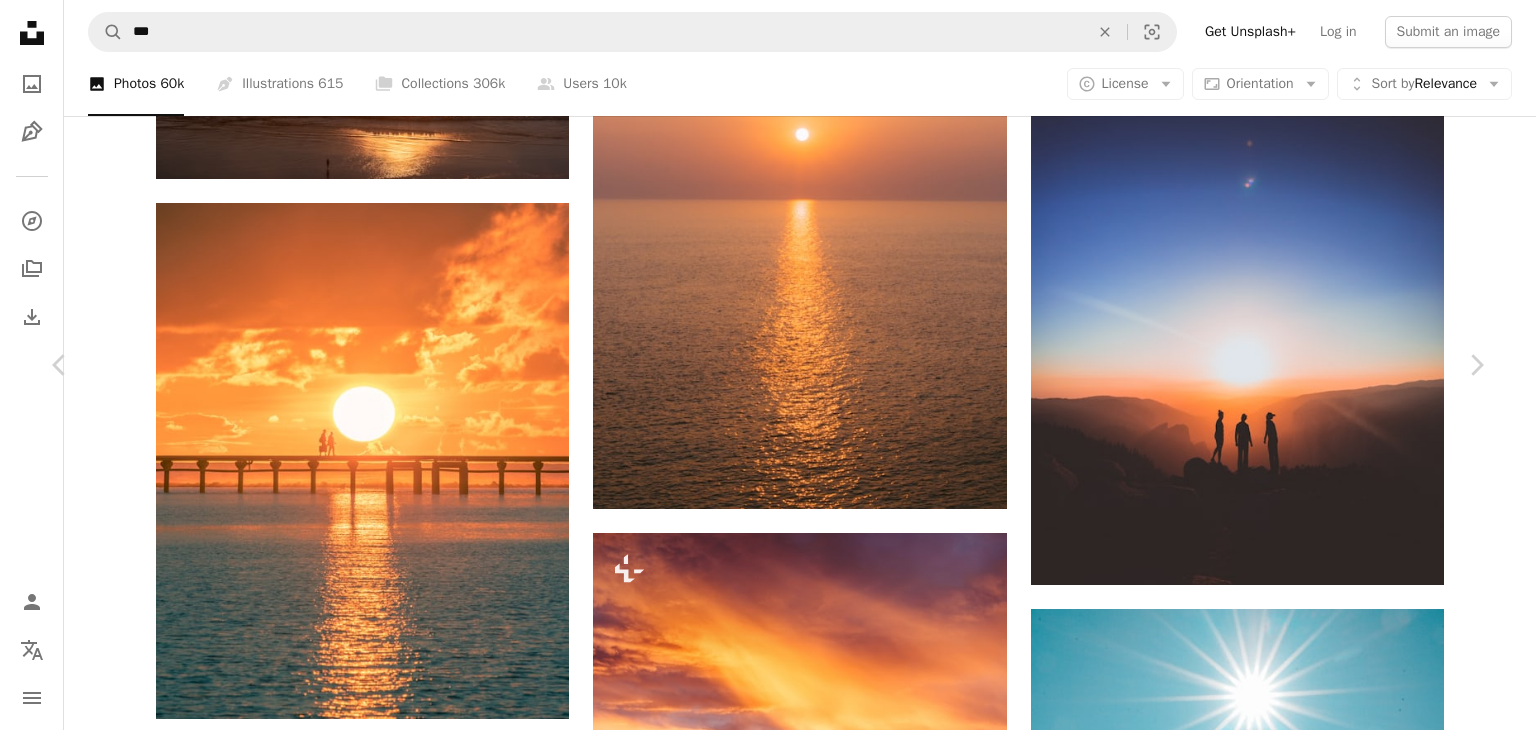 scroll, scrollTop: 1952, scrollLeft: 0, axis: vertical 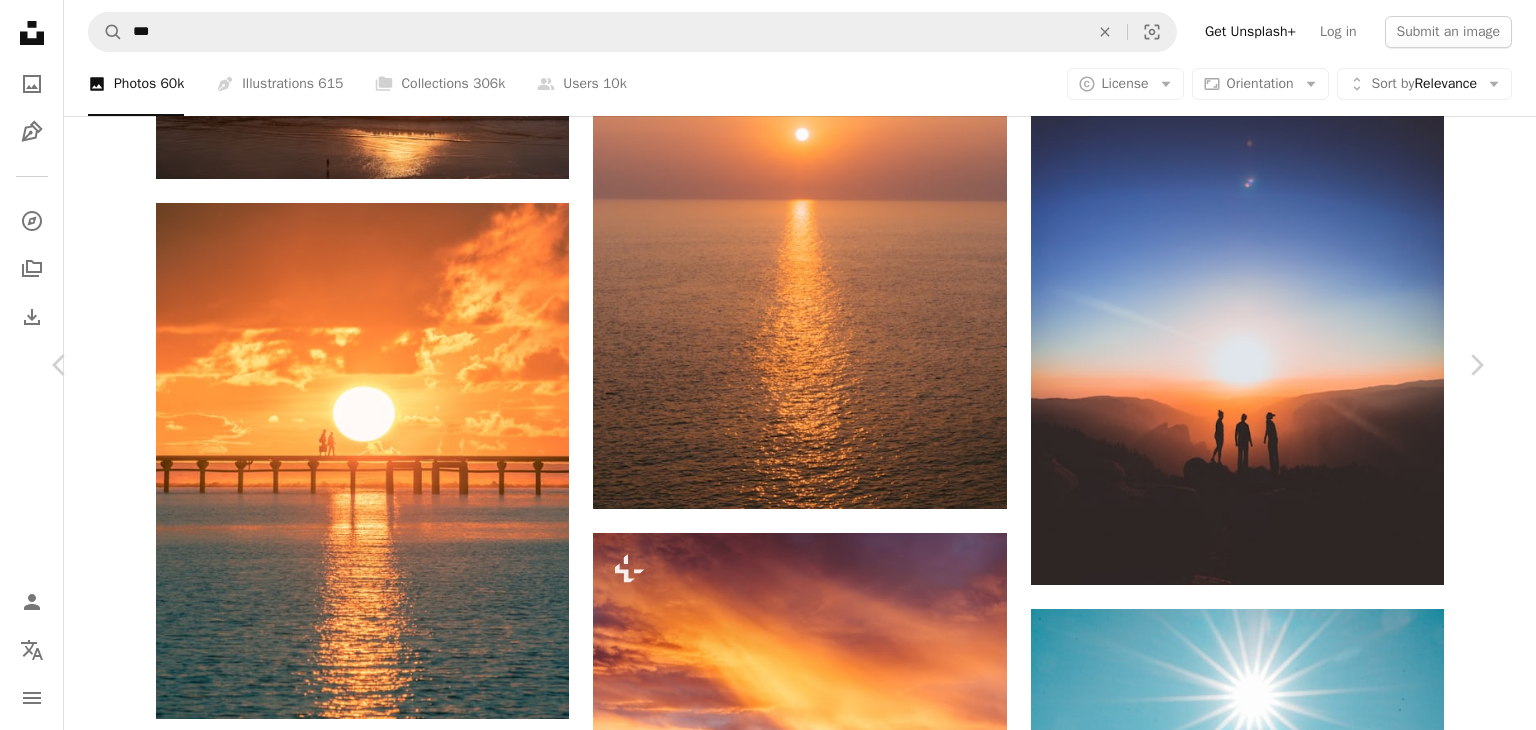 click at bounding box center [341, 2557] 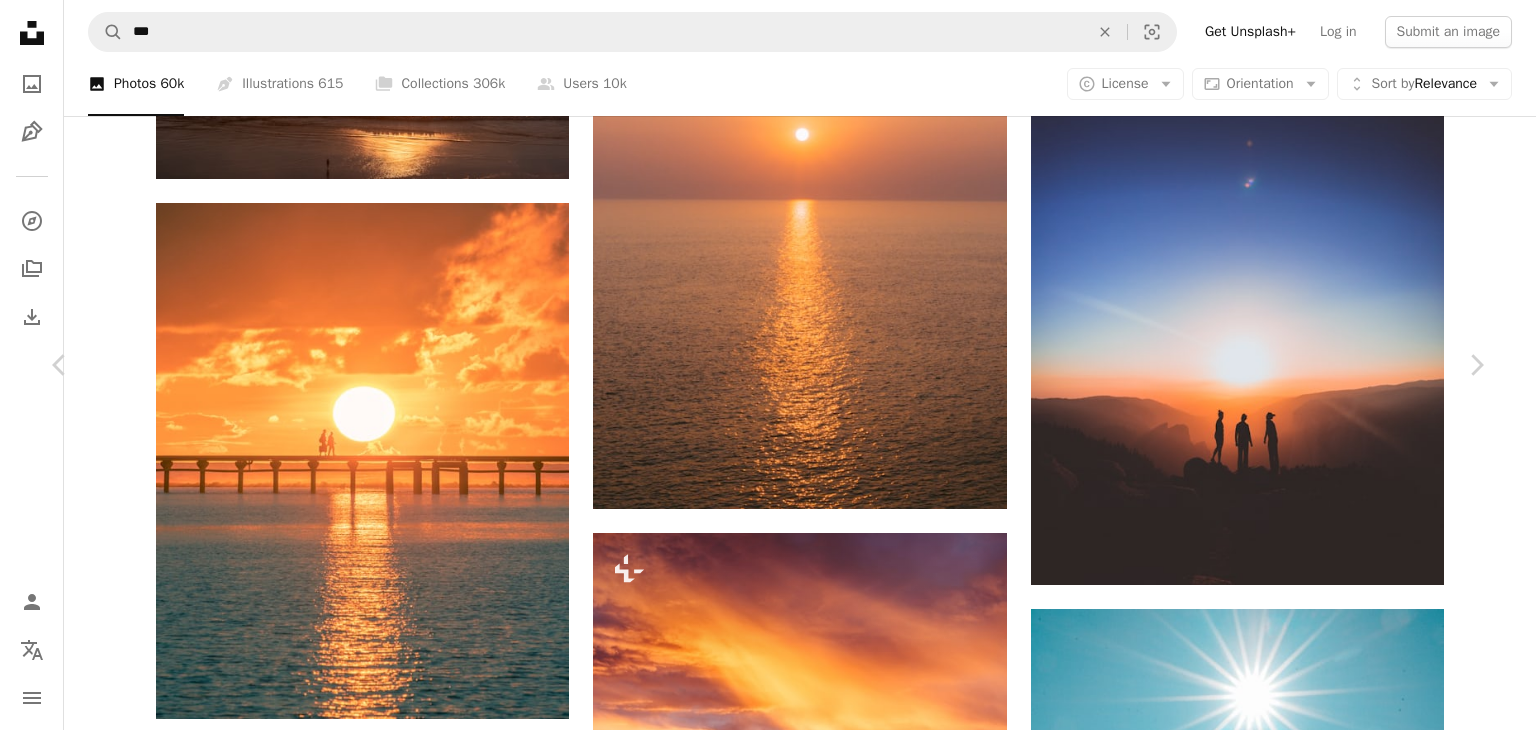 scroll, scrollTop: 3057, scrollLeft: 0, axis: vertical 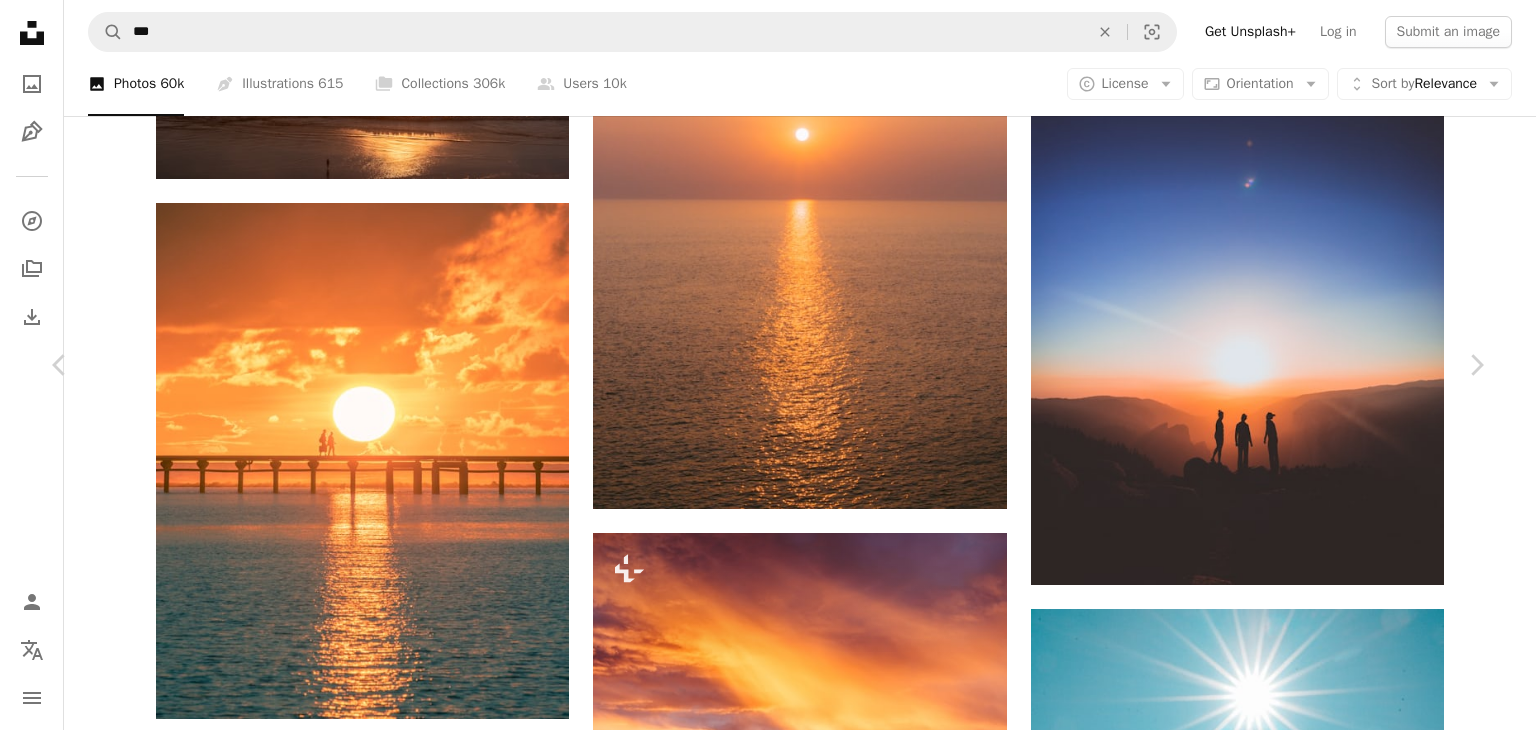 click at bounding box center [760, 2868] 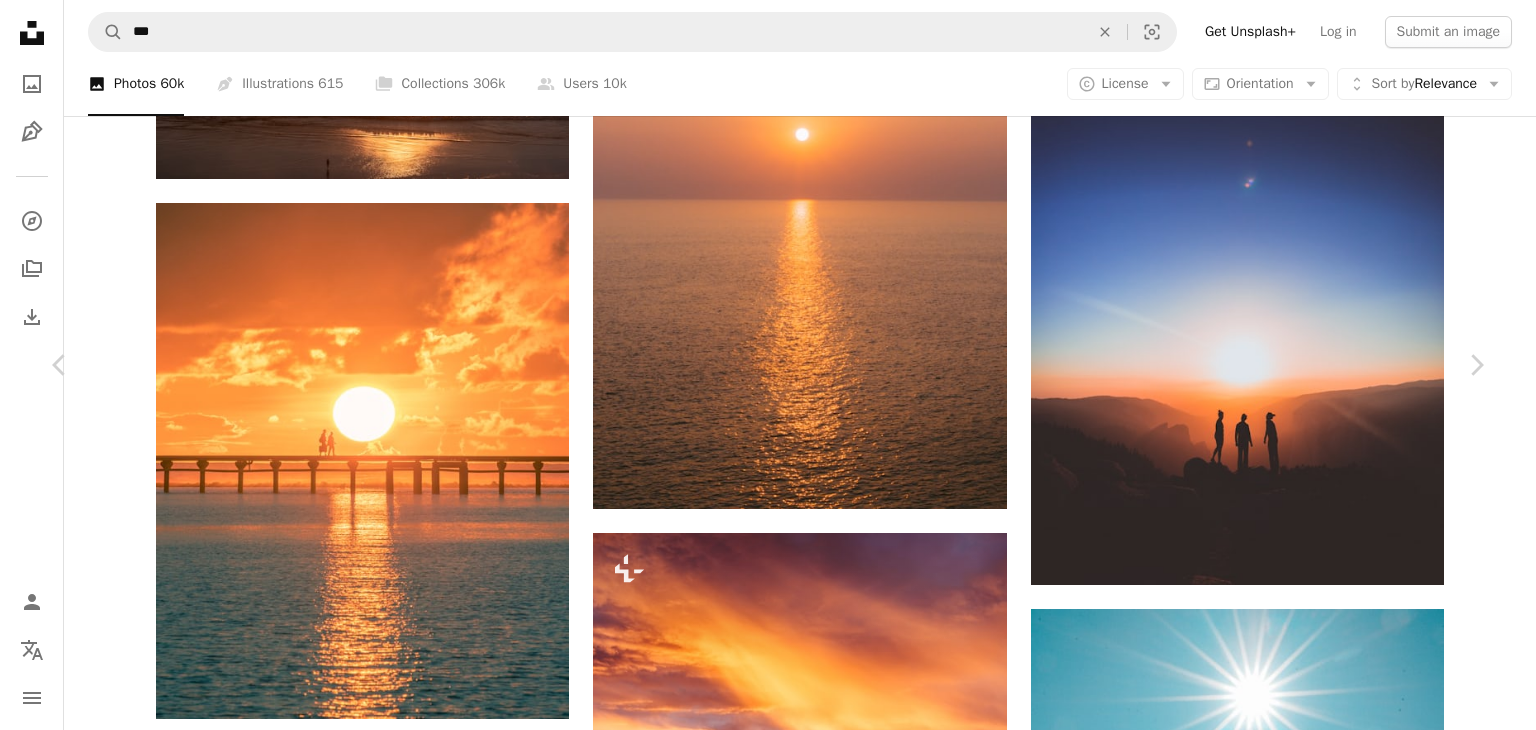 scroll, scrollTop: 6175, scrollLeft: 0, axis: vertical 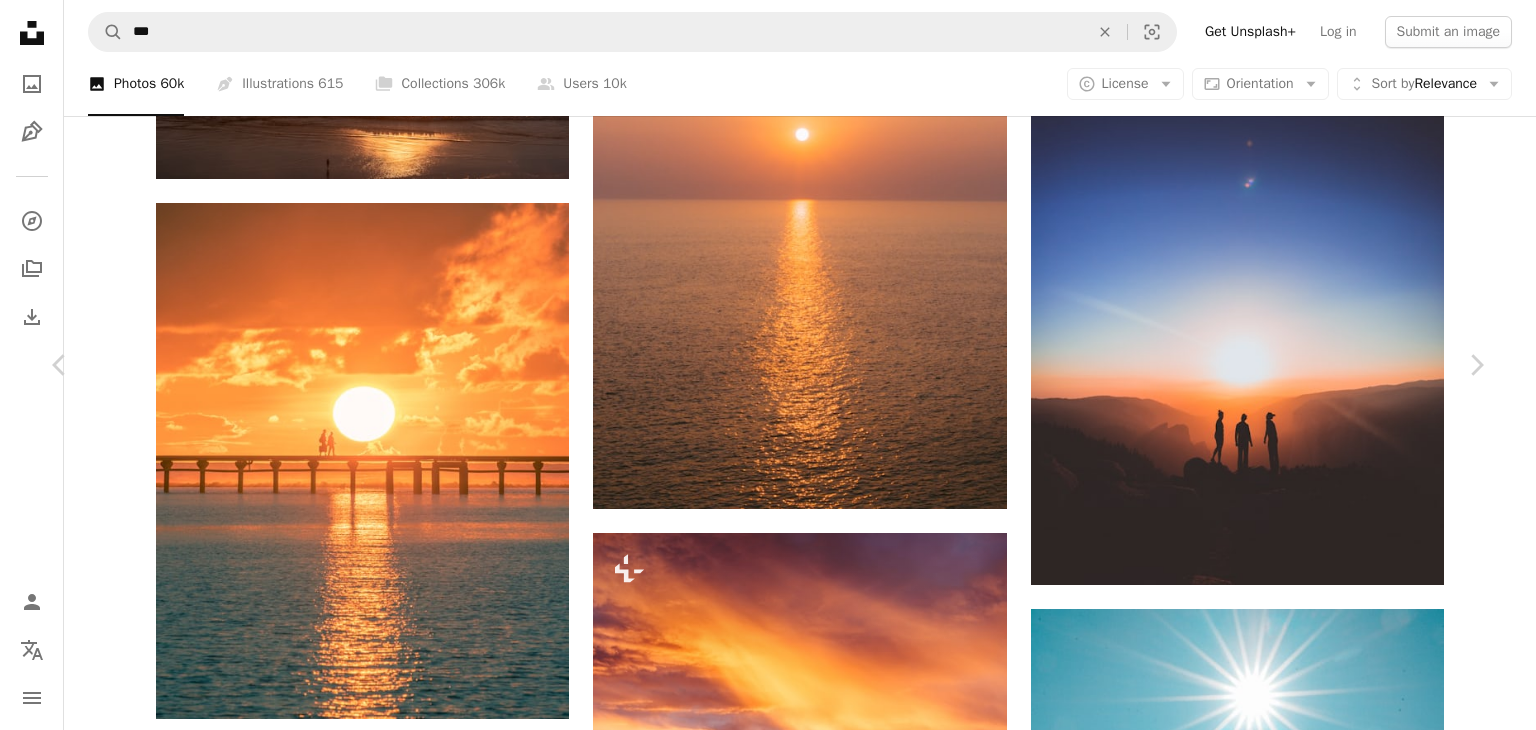 click on "Download free" at bounding box center [1287, 2337] 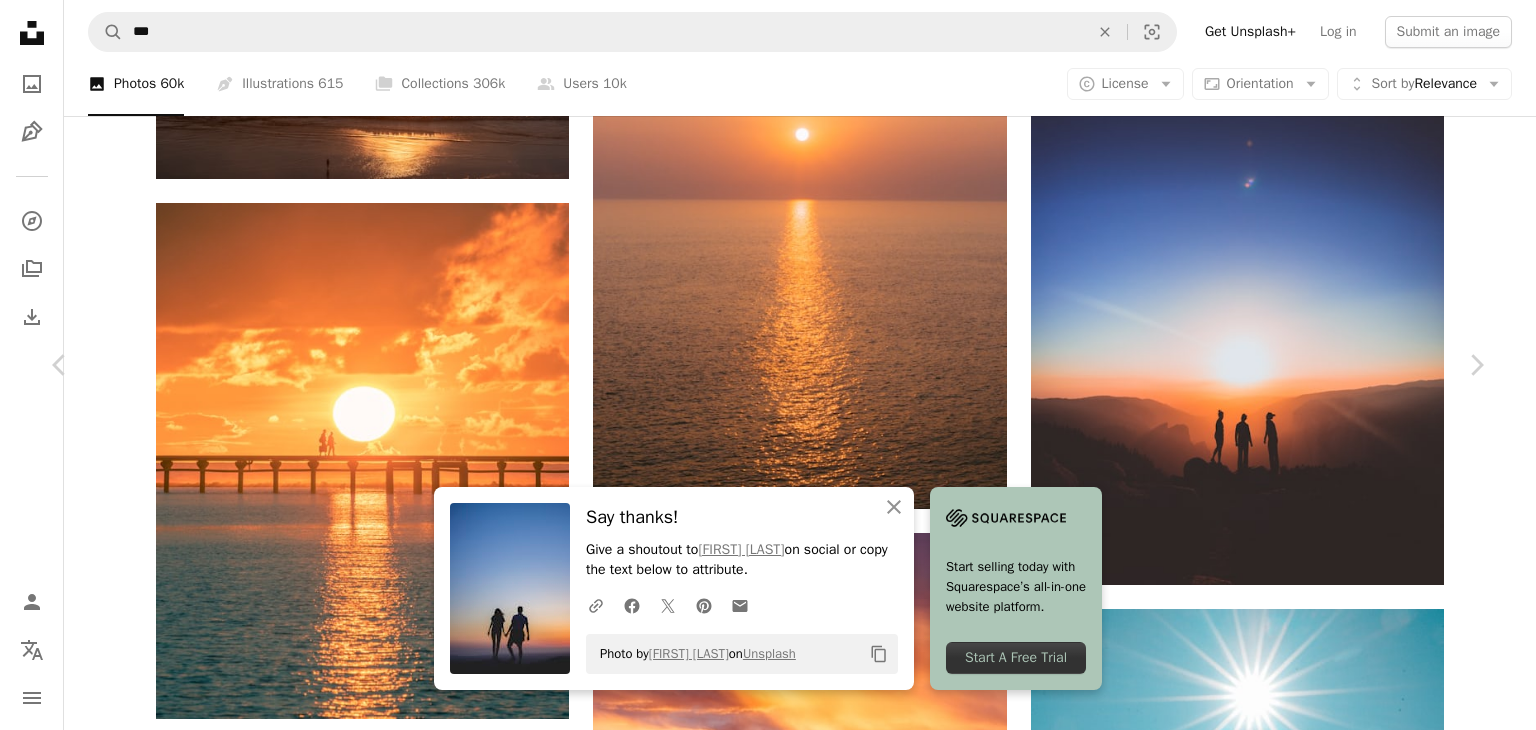 click on "An X shape" at bounding box center (20, 20) 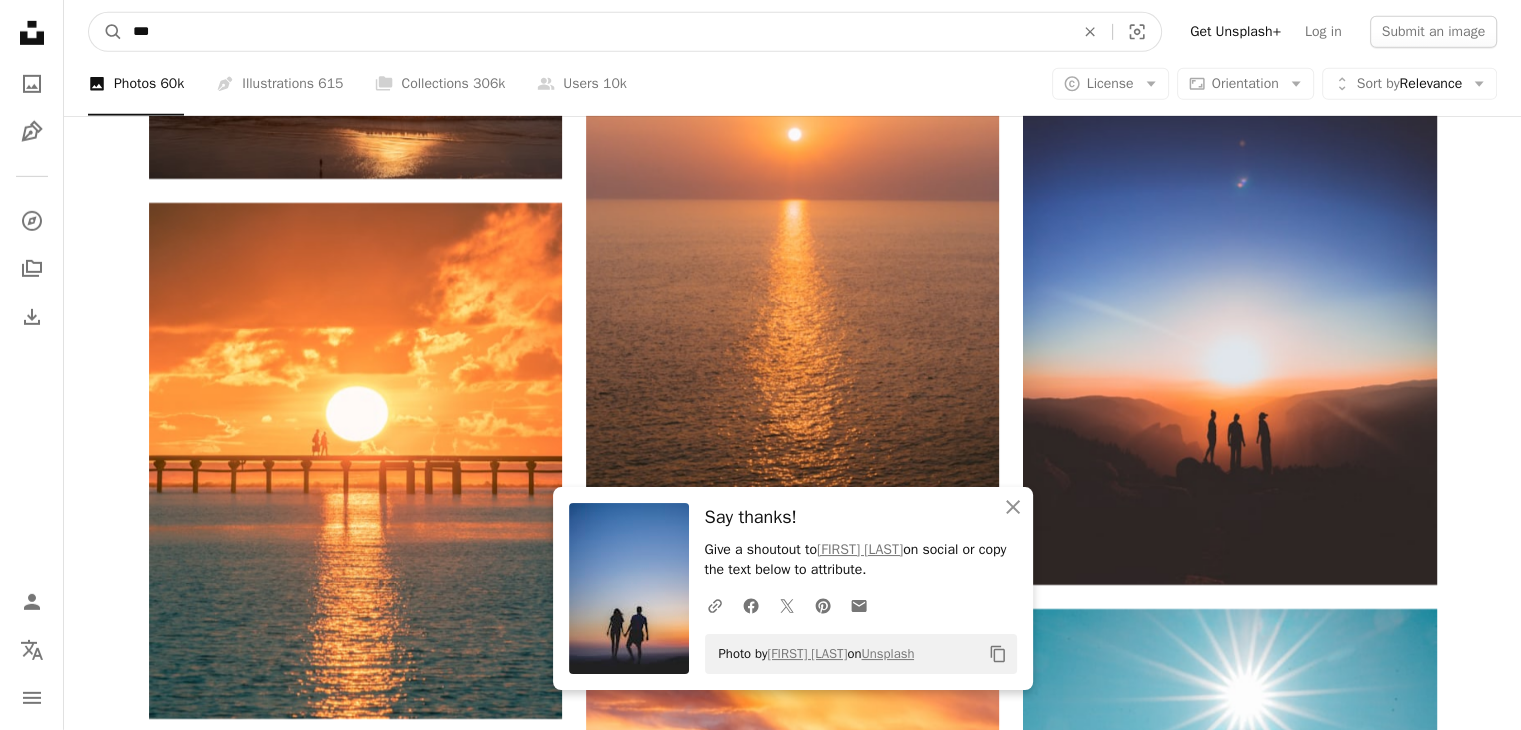 click on "***" at bounding box center [595, 32] 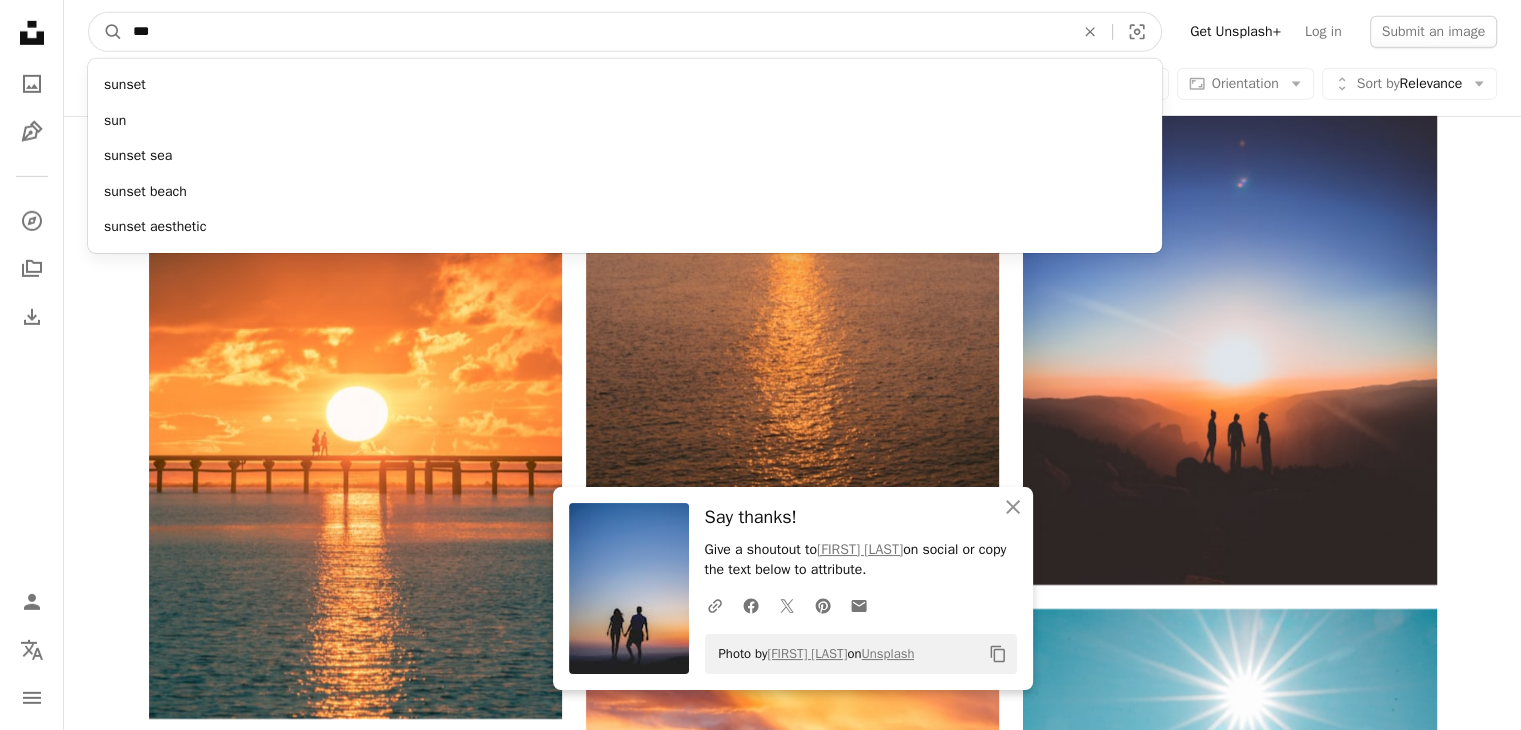 drag, startPoint x: 96, startPoint y: 19, endPoint x: 61, endPoint y: 4, distance: 38.078865 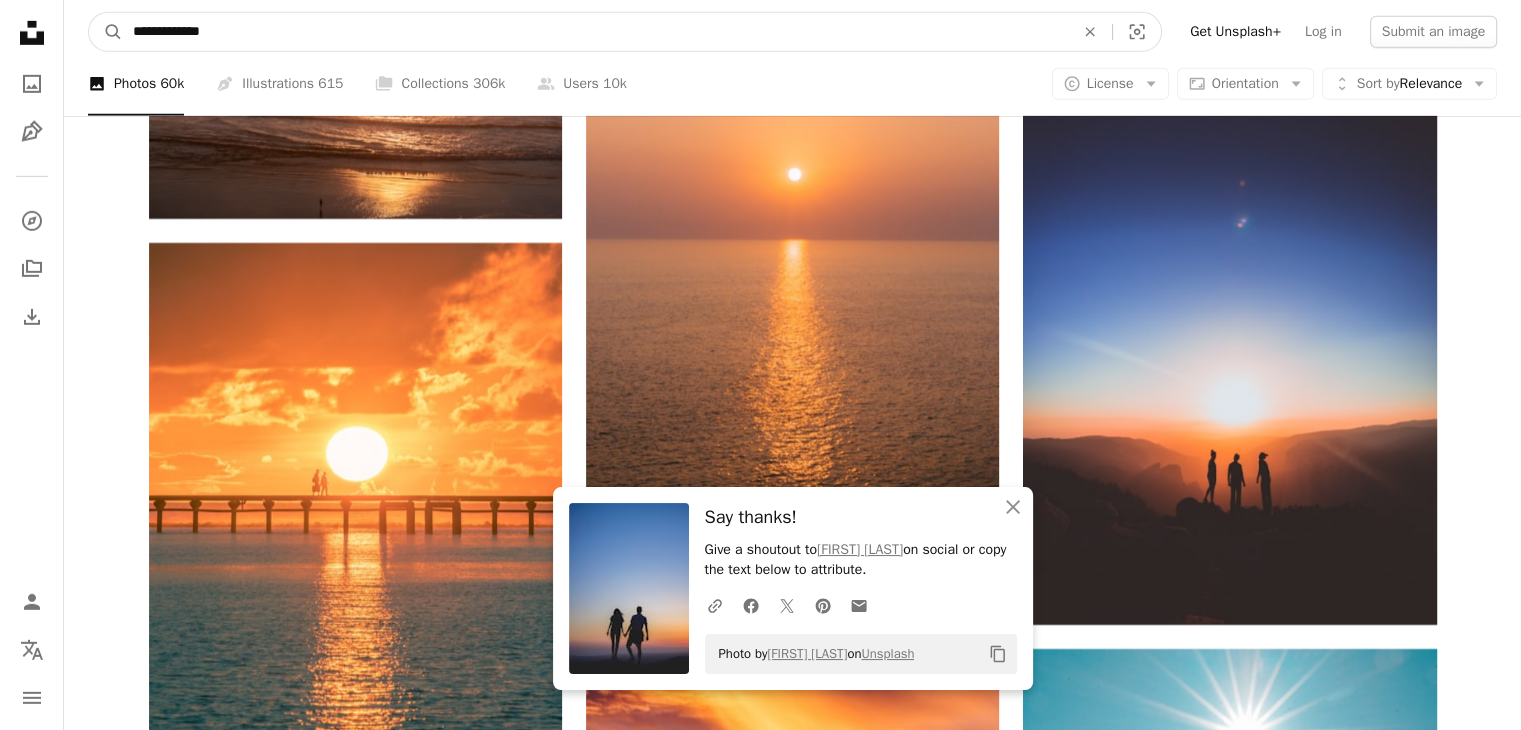 type on "**********" 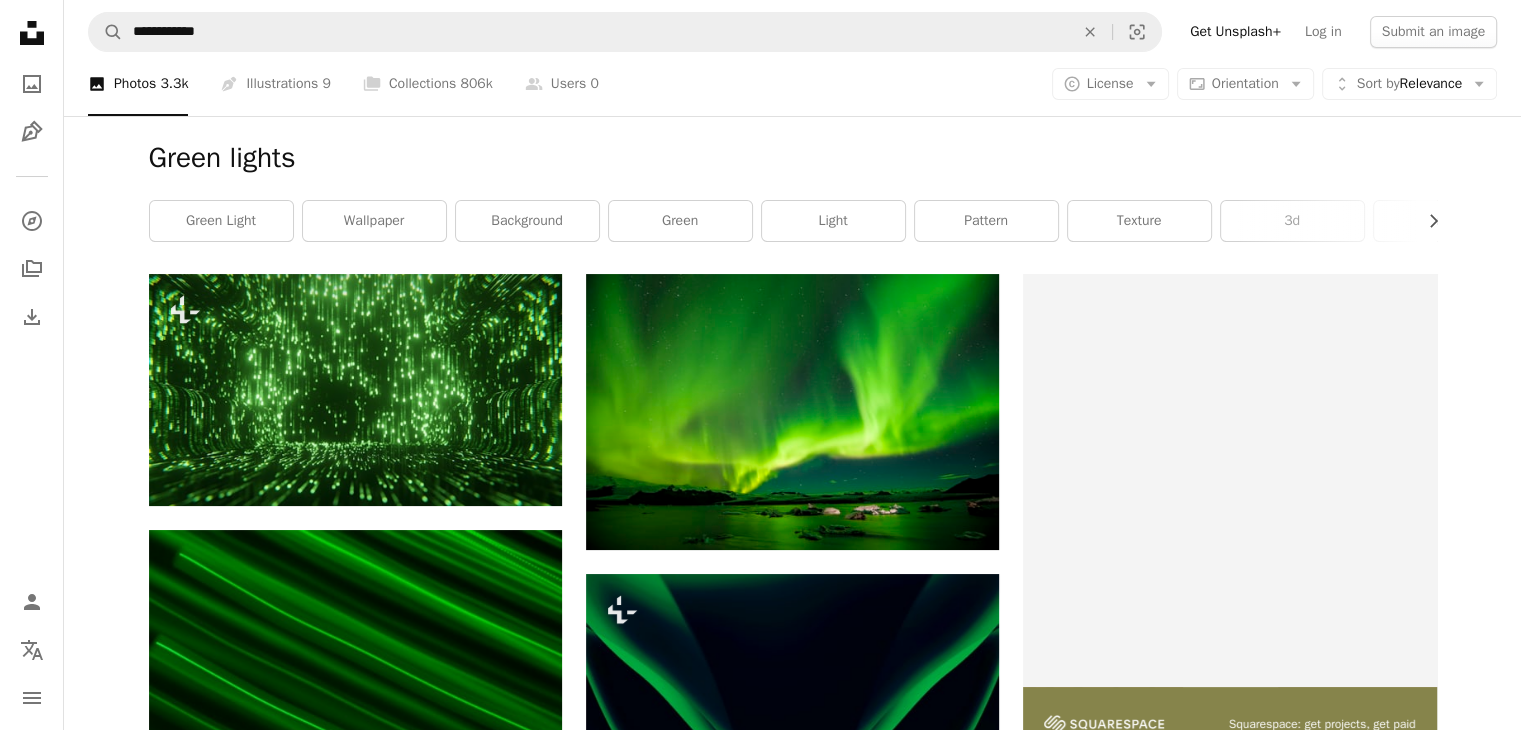 scroll, scrollTop: 2, scrollLeft: 0, axis: vertical 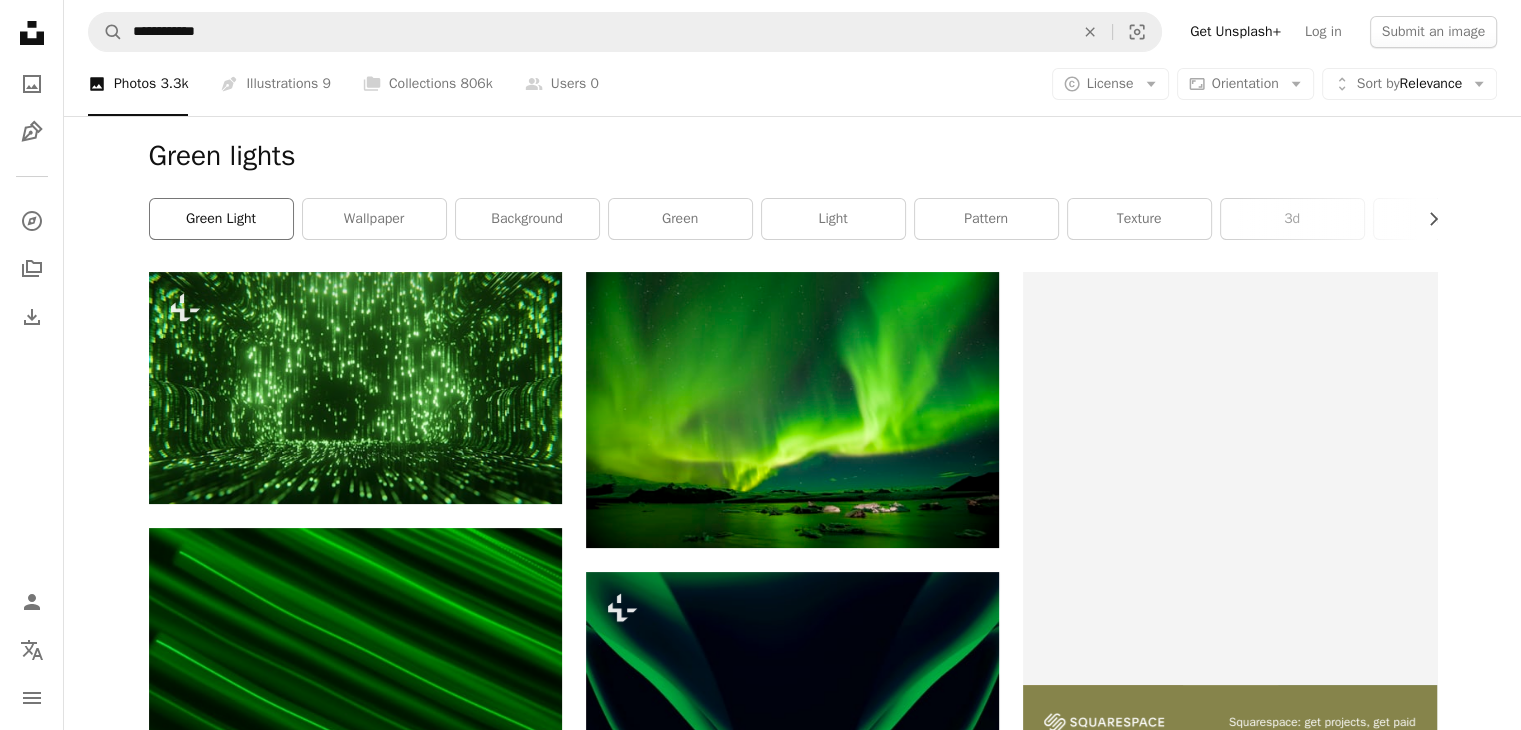 click on "green light" at bounding box center [221, 219] 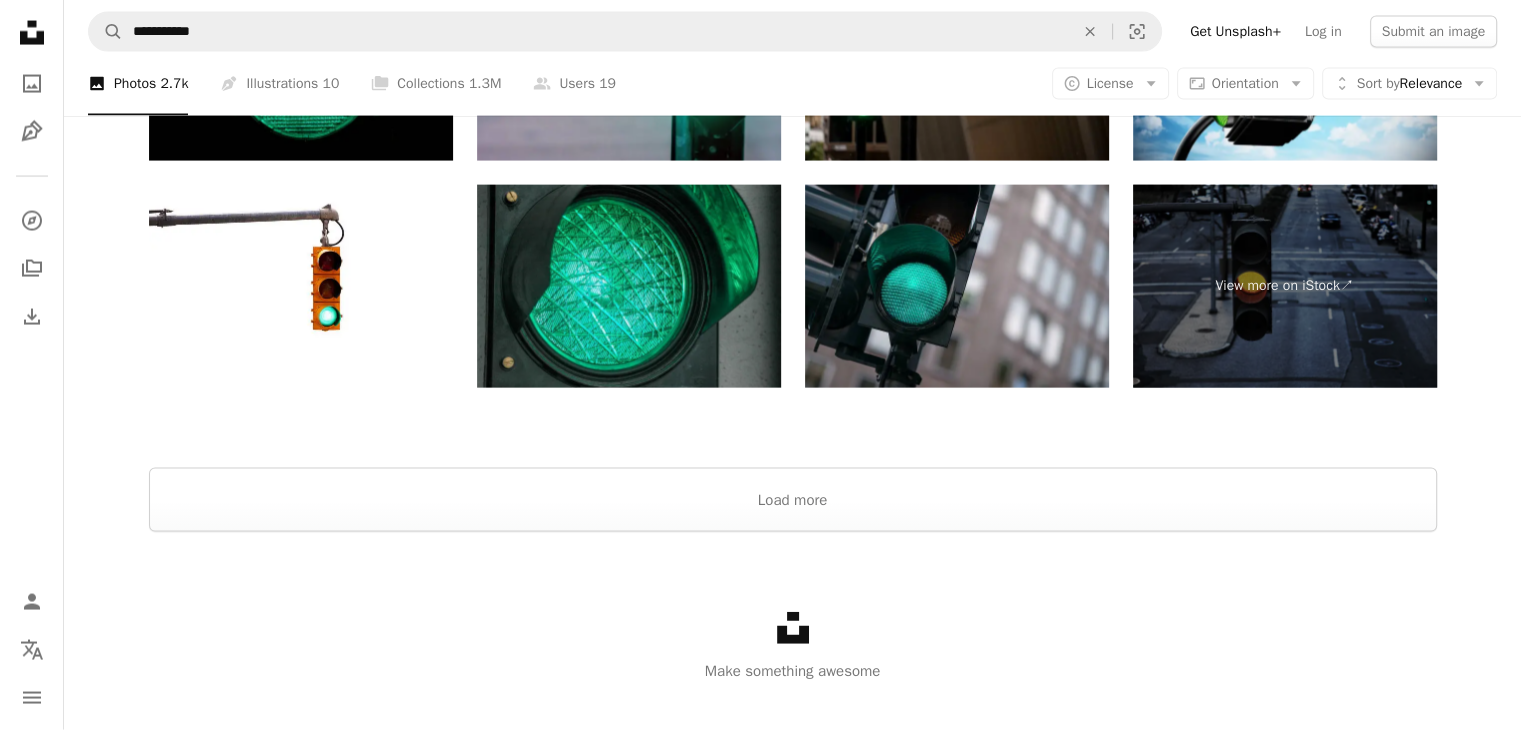 scroll, scrollTop: 4088, scrollLeft: 0, axis: vertical 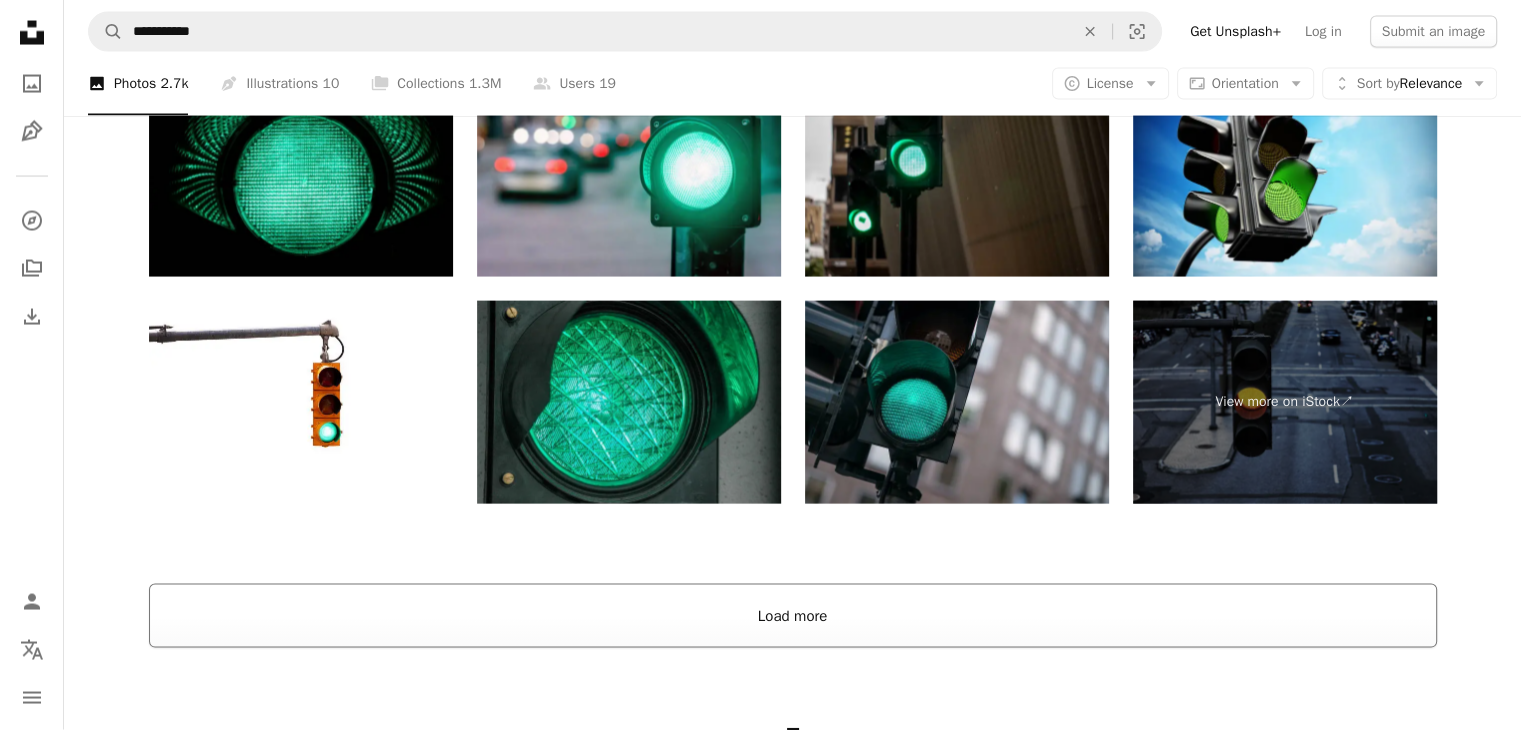 click on "Load more" at bounding box center [793, 616] 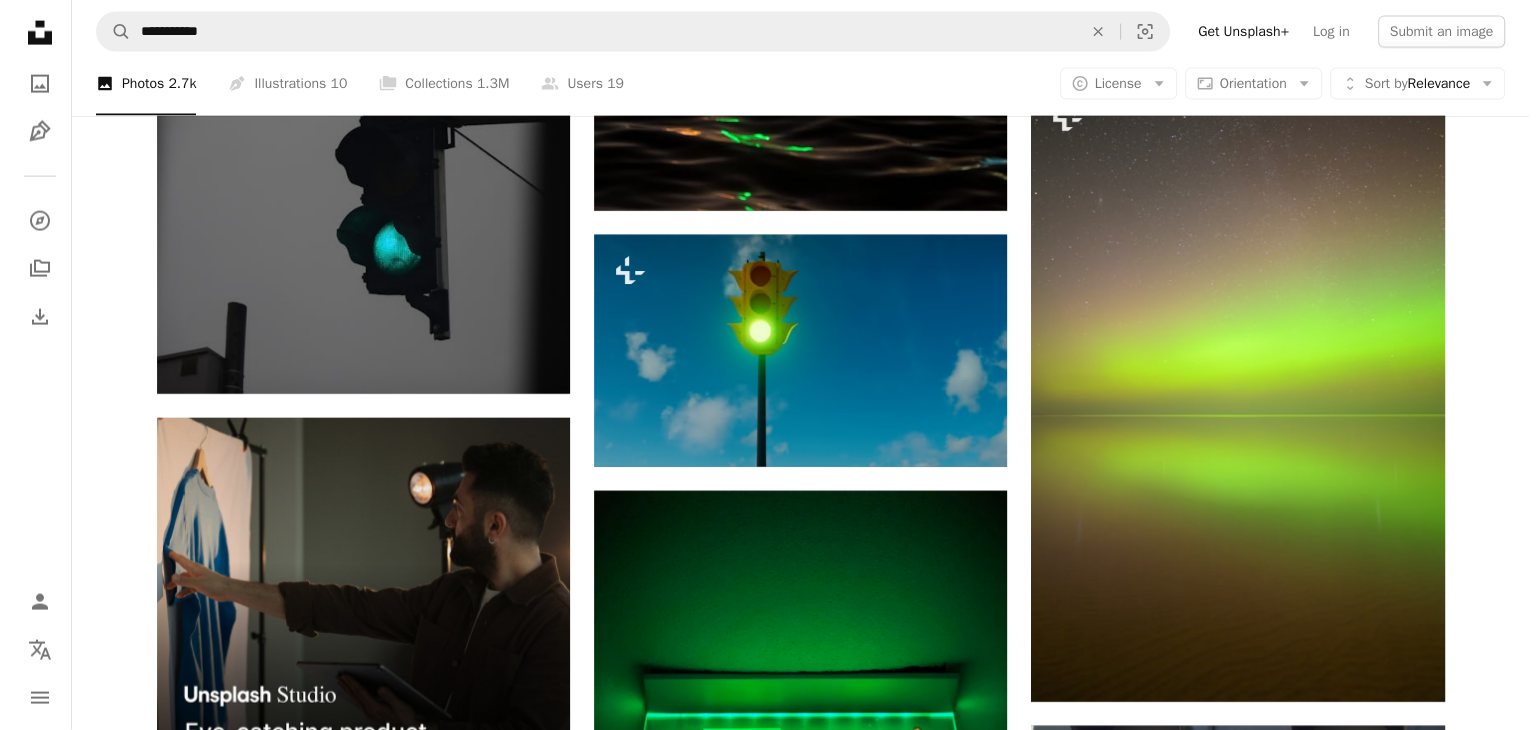 scroll, scrollTop: 4634, scrollLeft: 0, axis: vertical 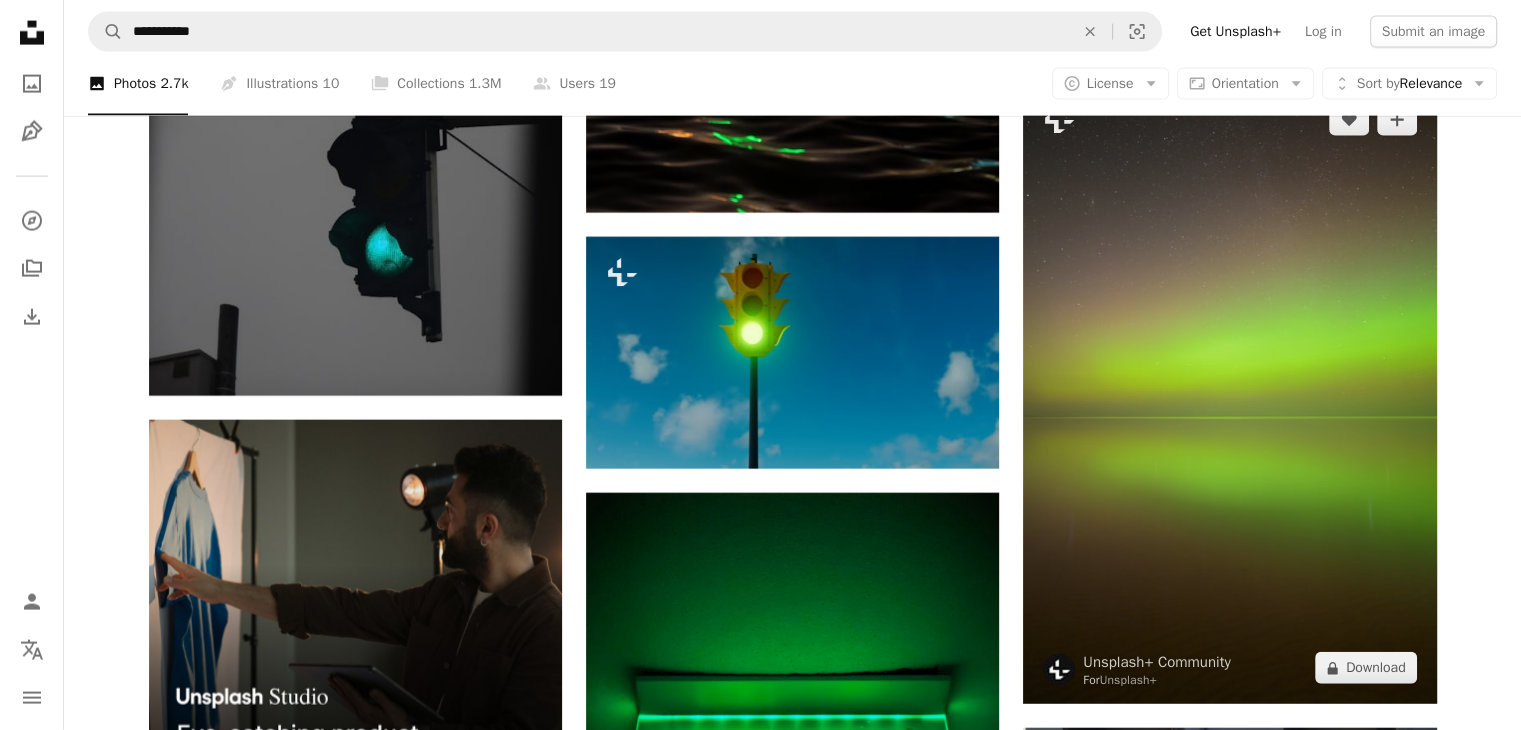 click at bounding box center [1229, 394] 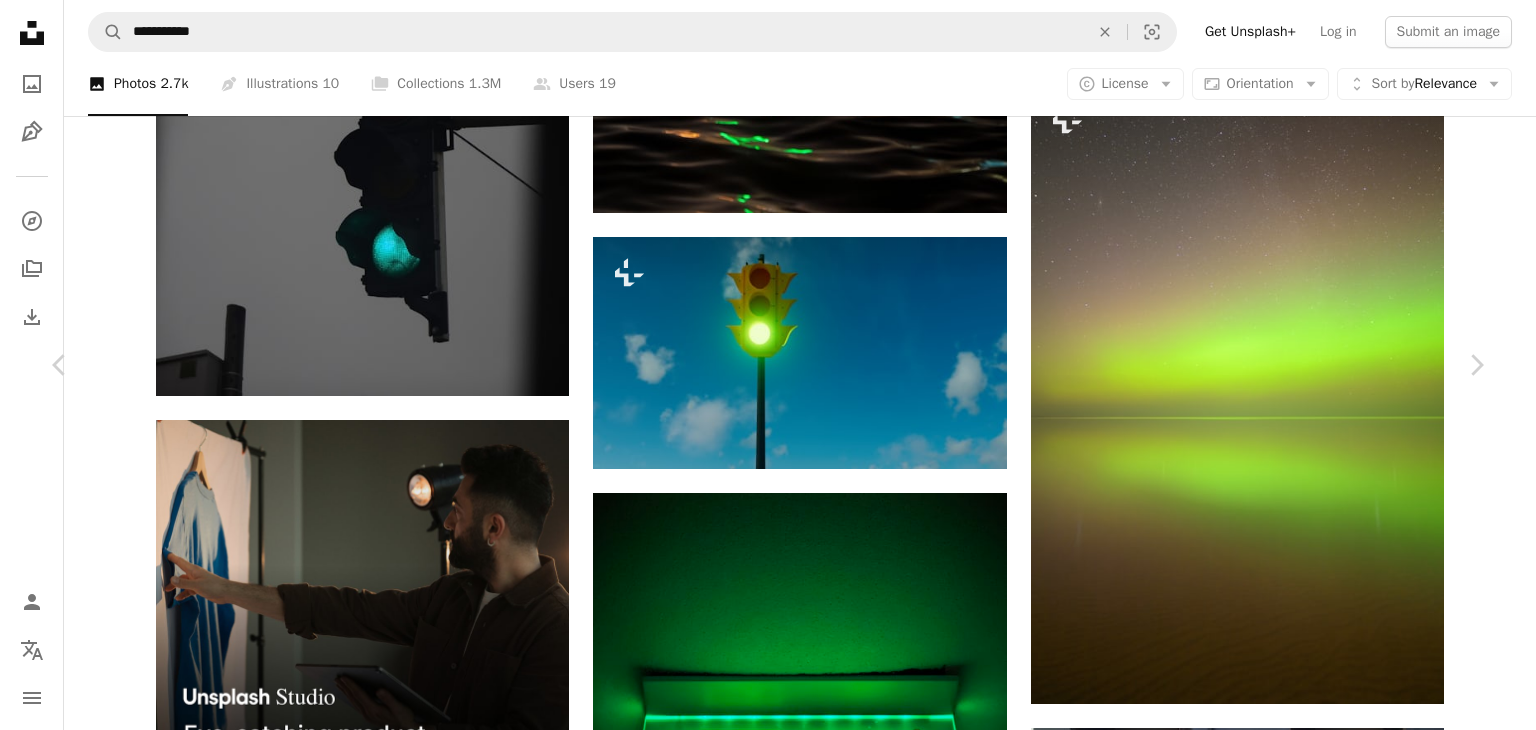 scroll, scrollTop: 3163, scrollLeft: 0, axis: vertical 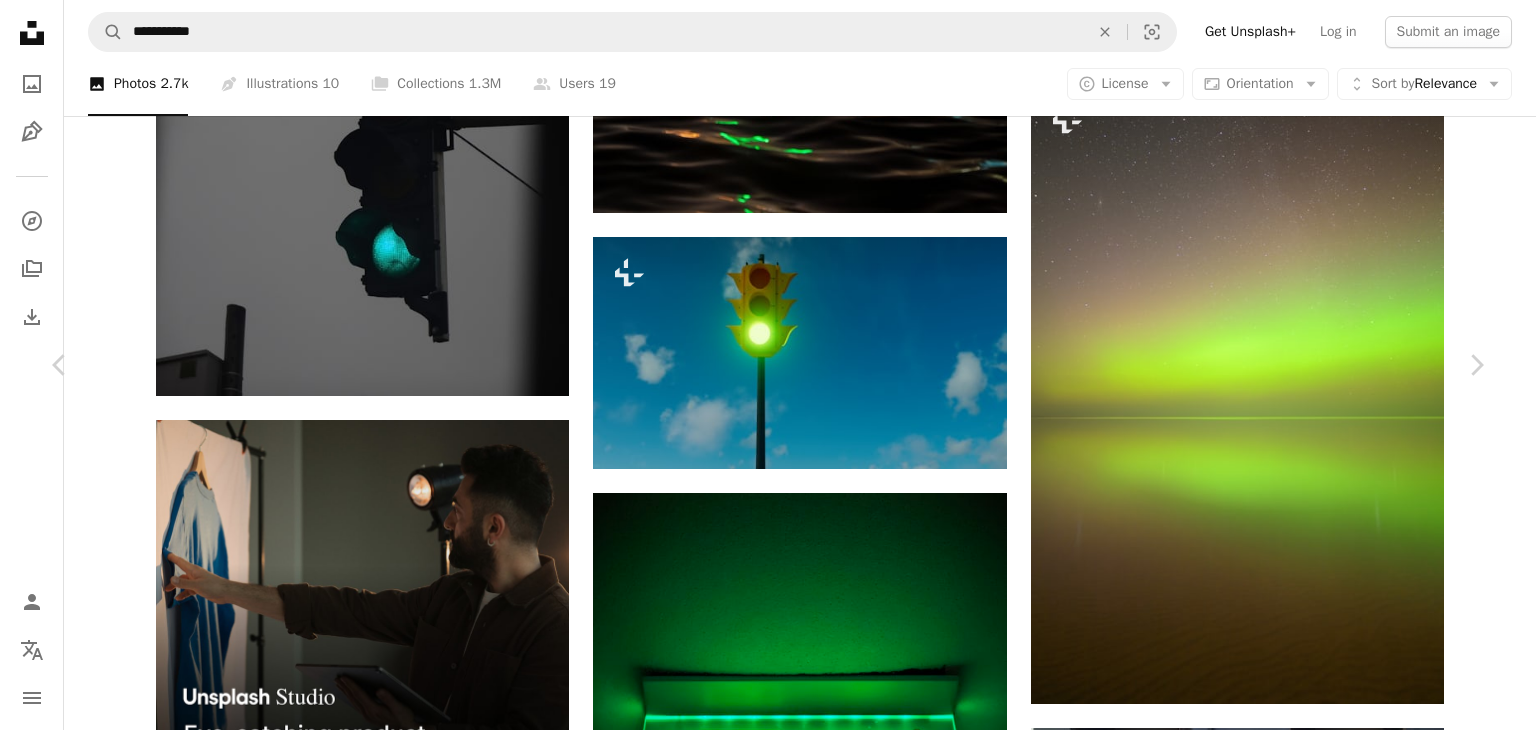 click at bounding box center [1179, 6590] 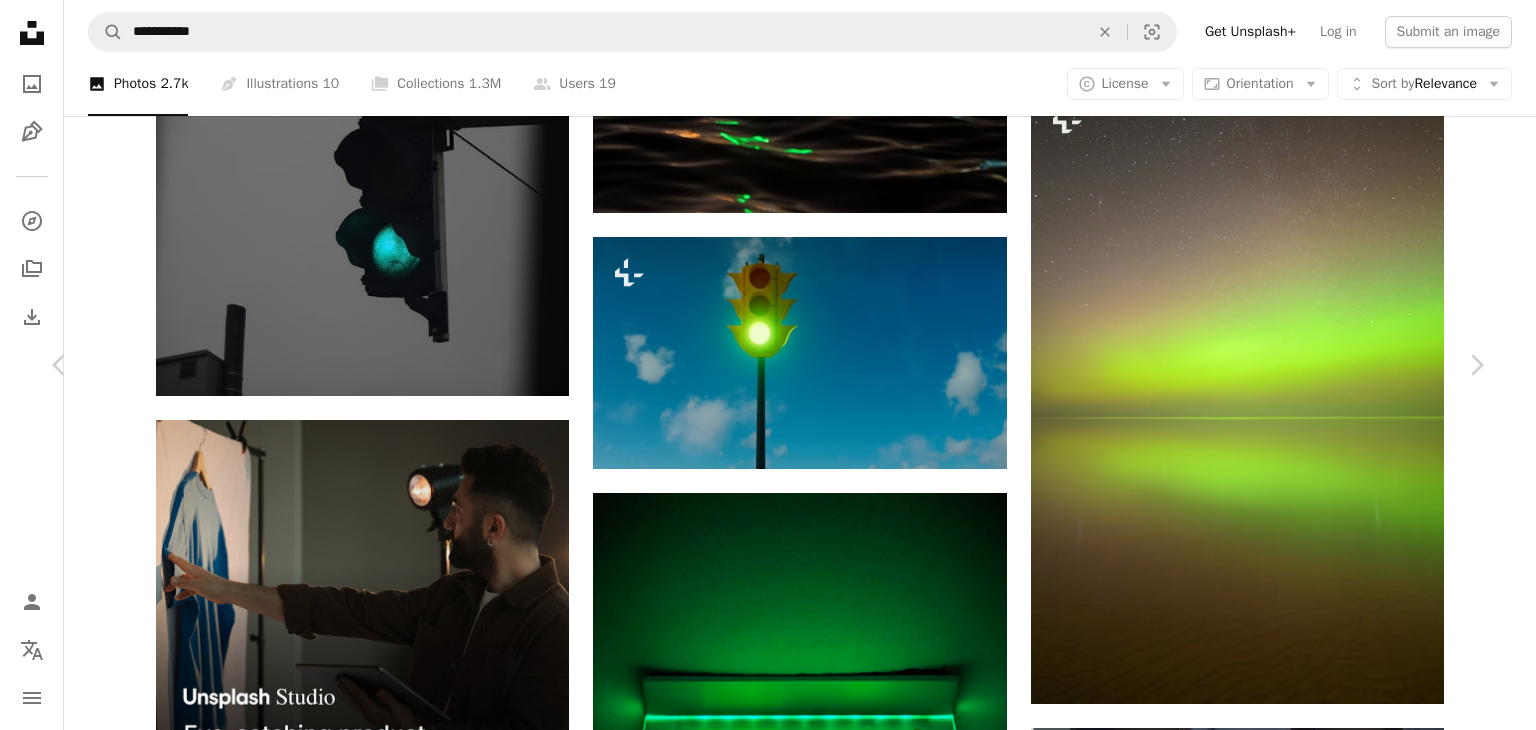 scroll, scrollTop: 2376, scrollLeft: 0, axis: vertical 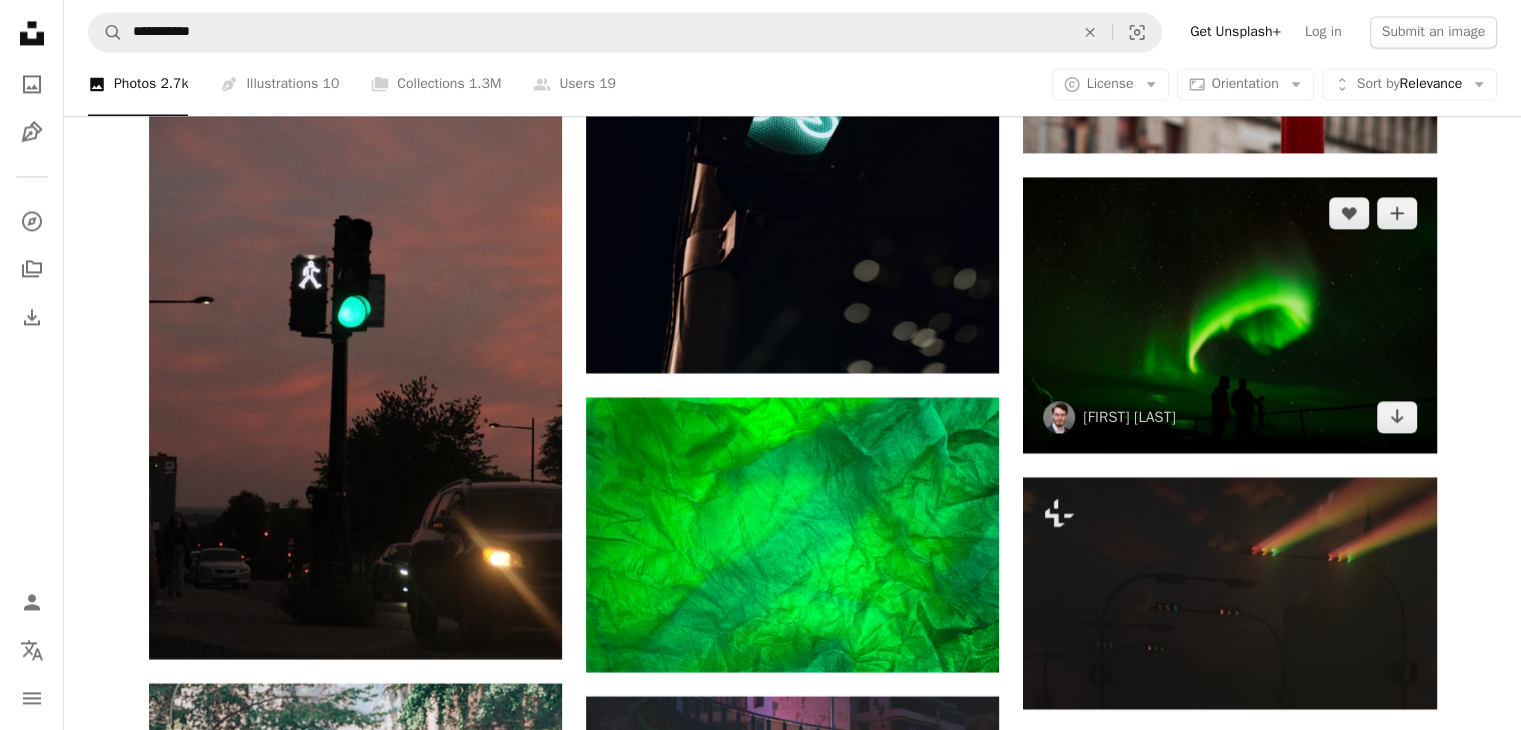click at bounding box center [1229, 315] 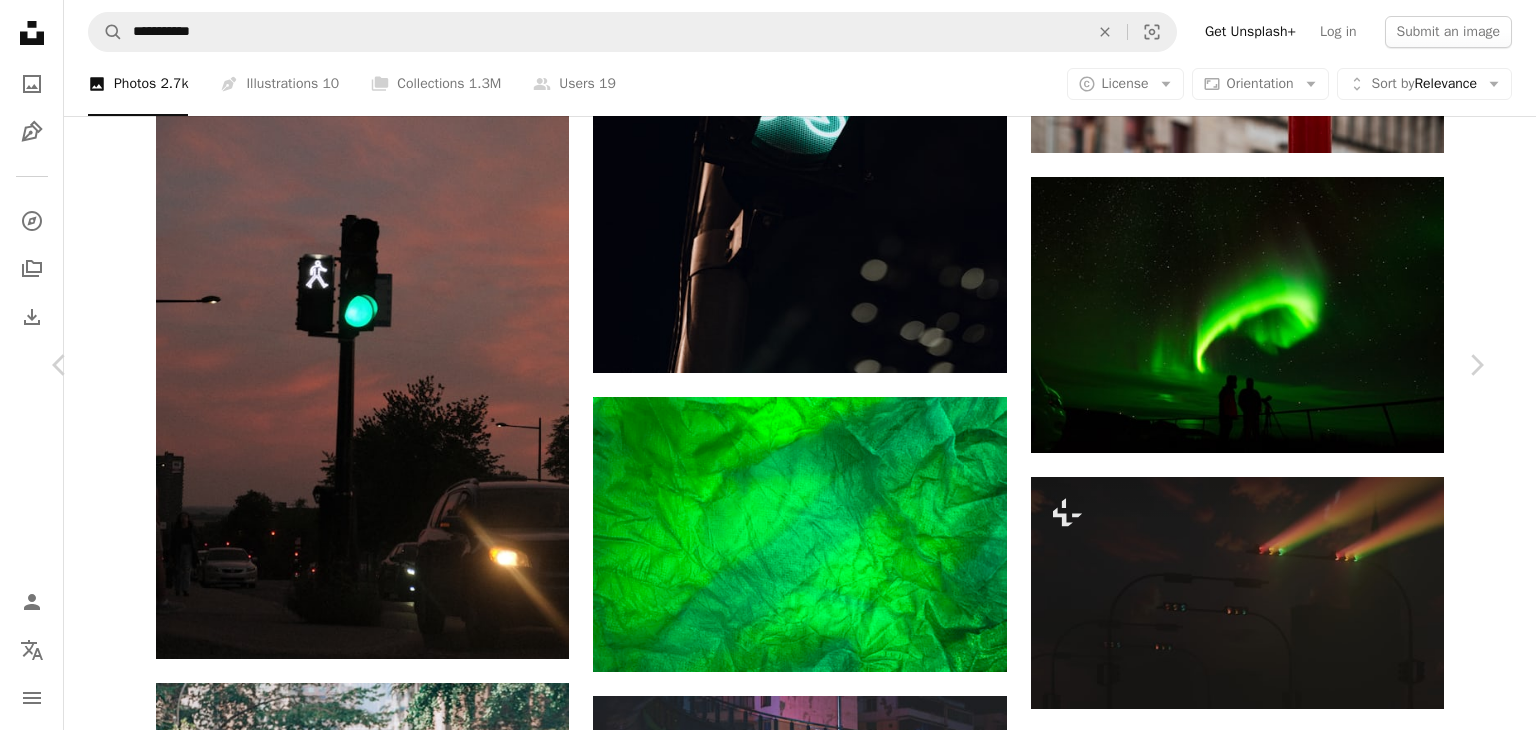 scroll, scrollTop: 2383, scrollLeft: 0, axis: vertical 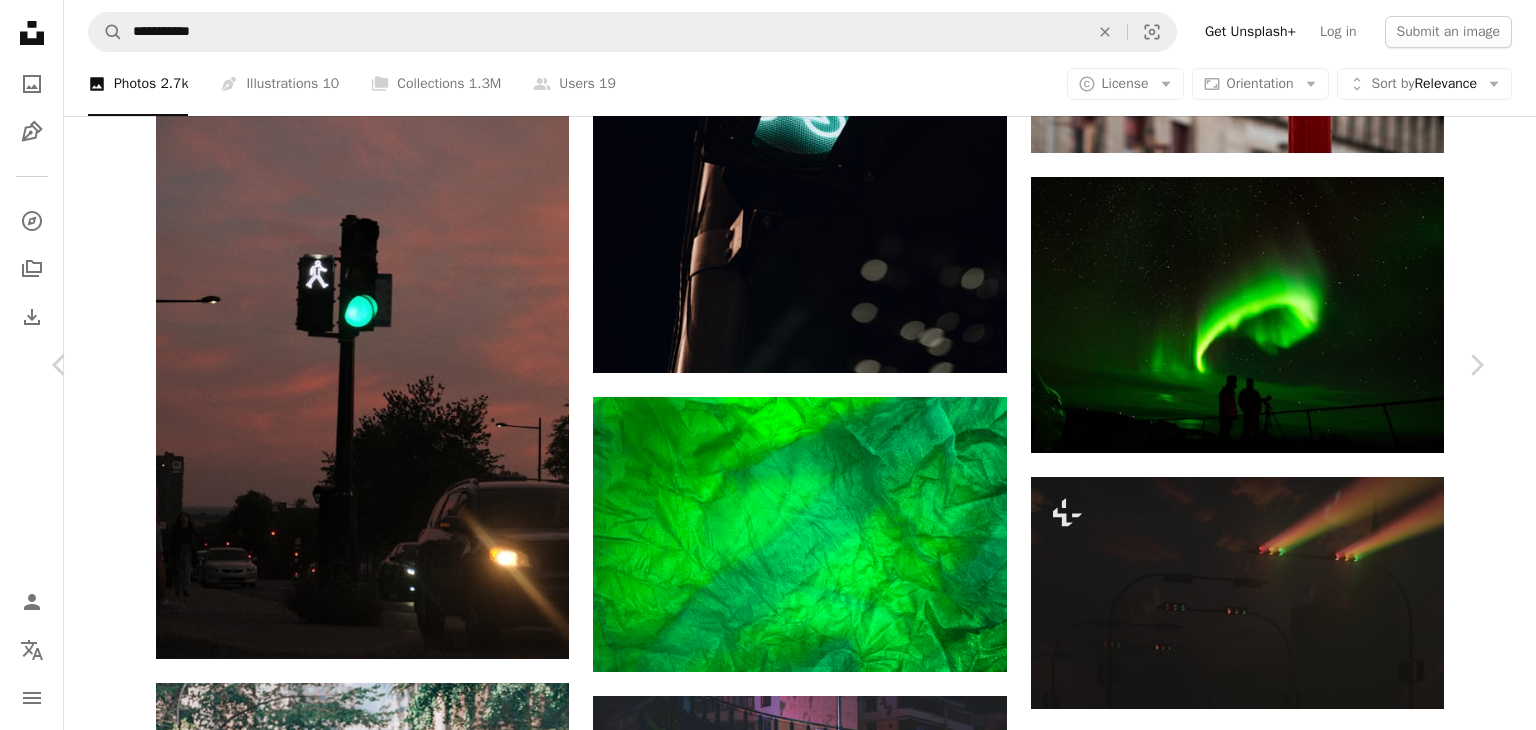 click at bounding box center [341, 3436] 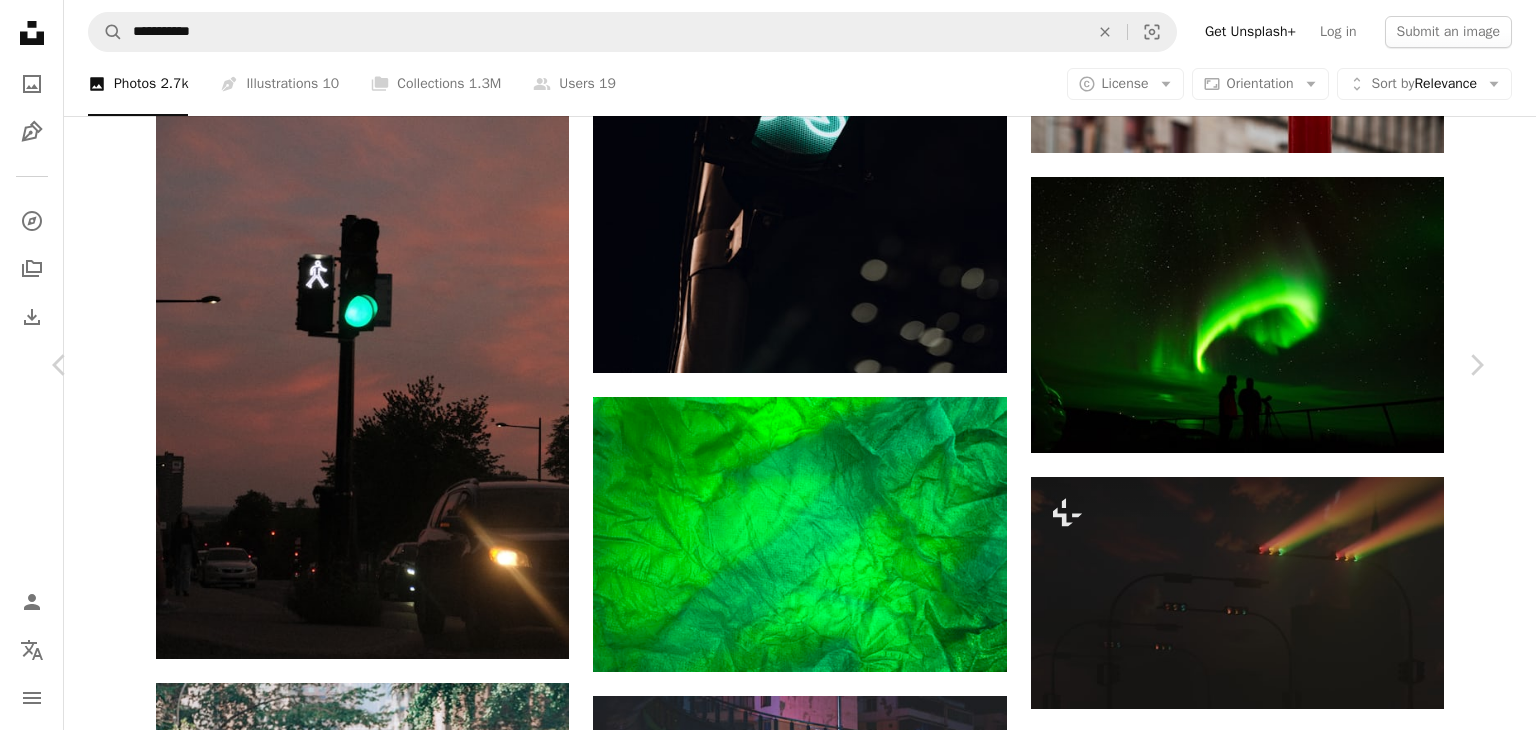 scroll, scrollTop: 0, scrollLeft: 0, axis: both 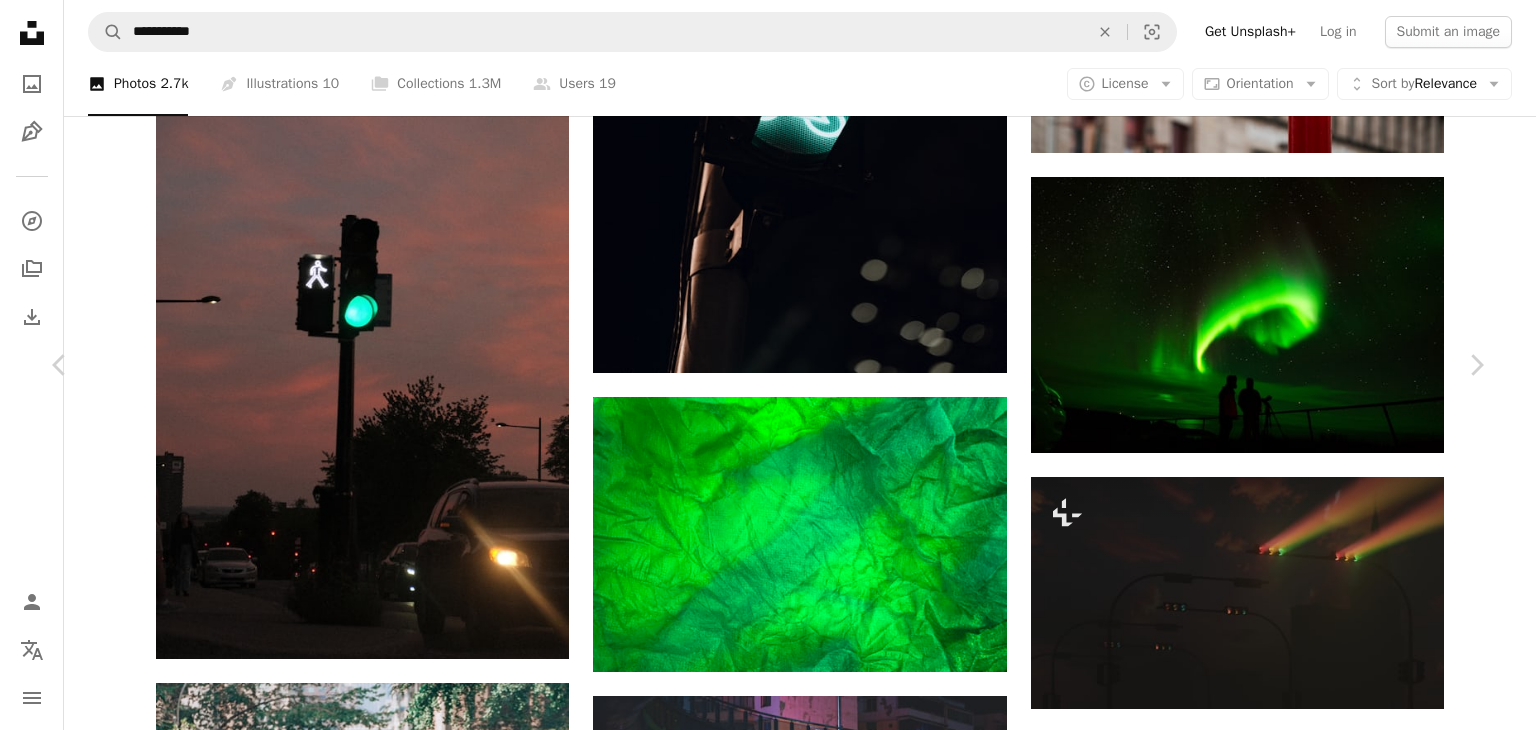 click on "Download free" at bounding box center (1287, 3253) 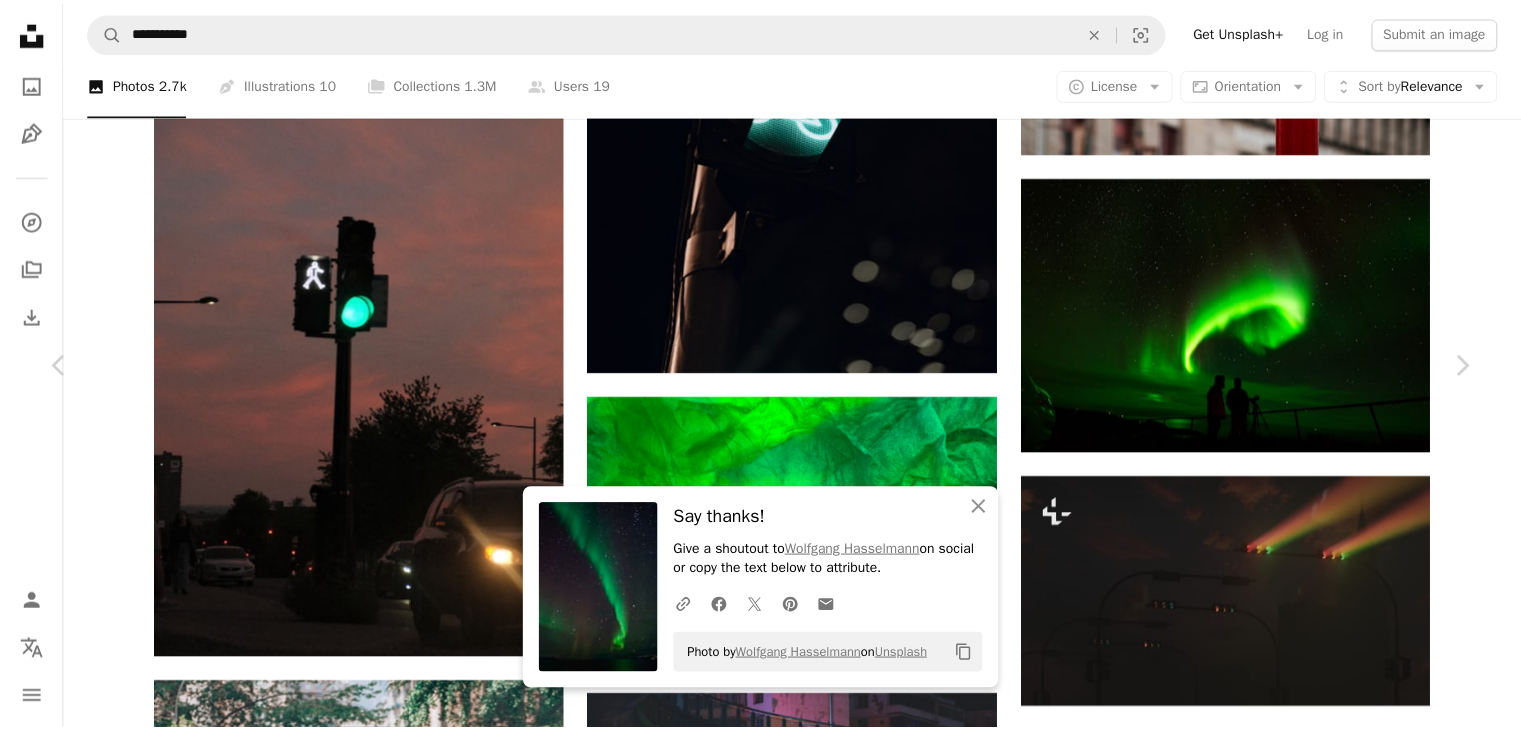 scroll, scrollTop: 0, scrollLeft: 0, axis: both 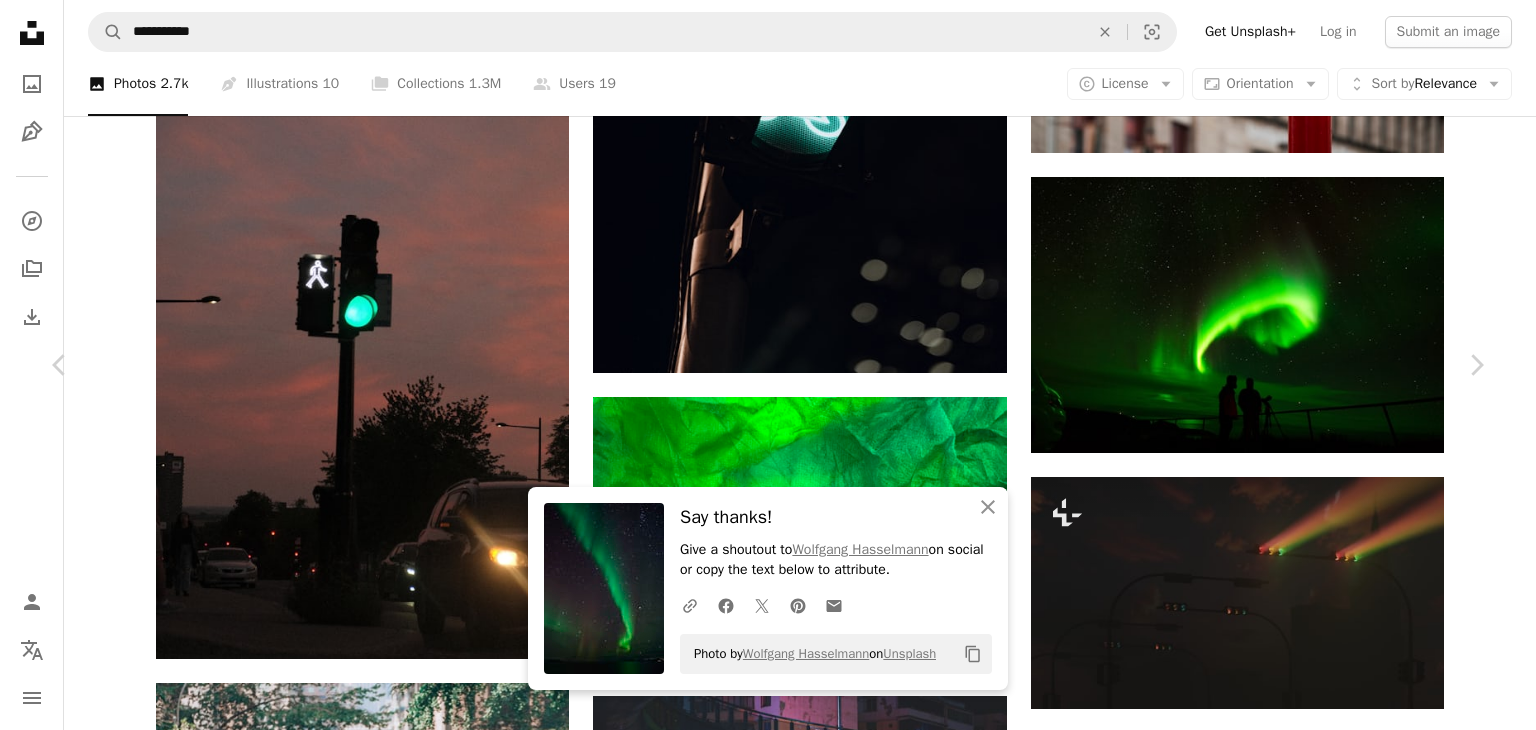 click on "An X shape" at bounding box center (20, 20) 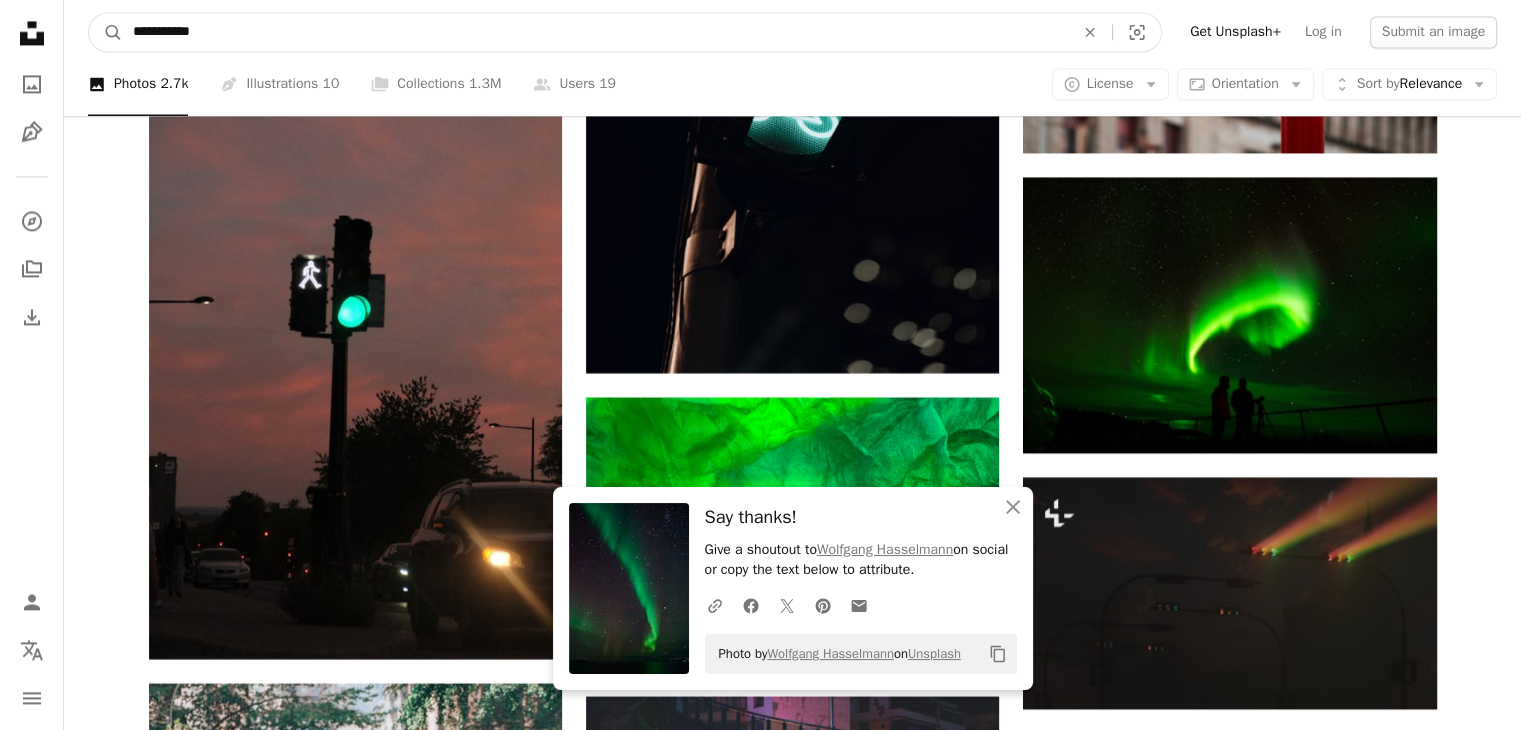 drag, startPoint x: 459, startPoint y: 18, endPoint x: 63, endPoint y: 20, distance: 396.00504 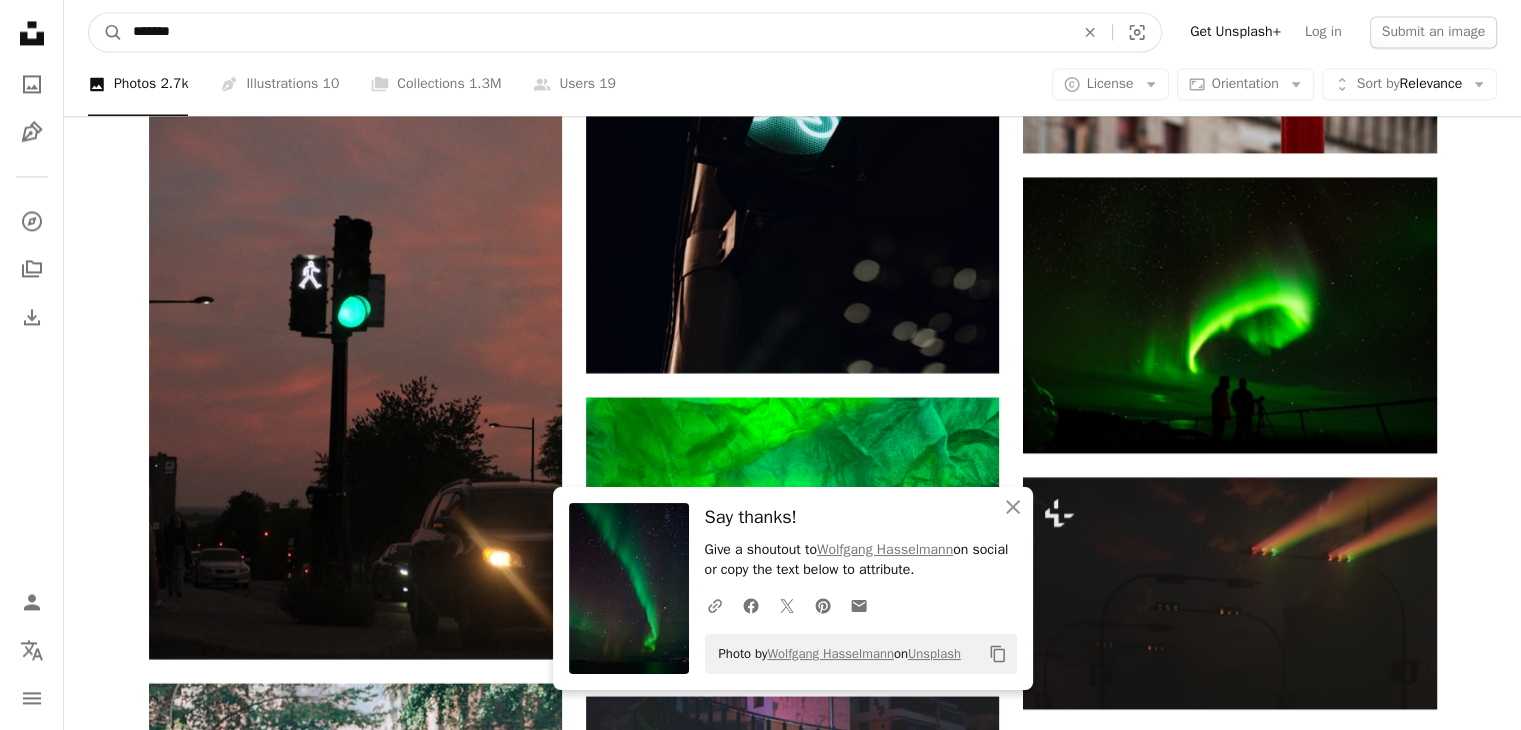 type on "******" 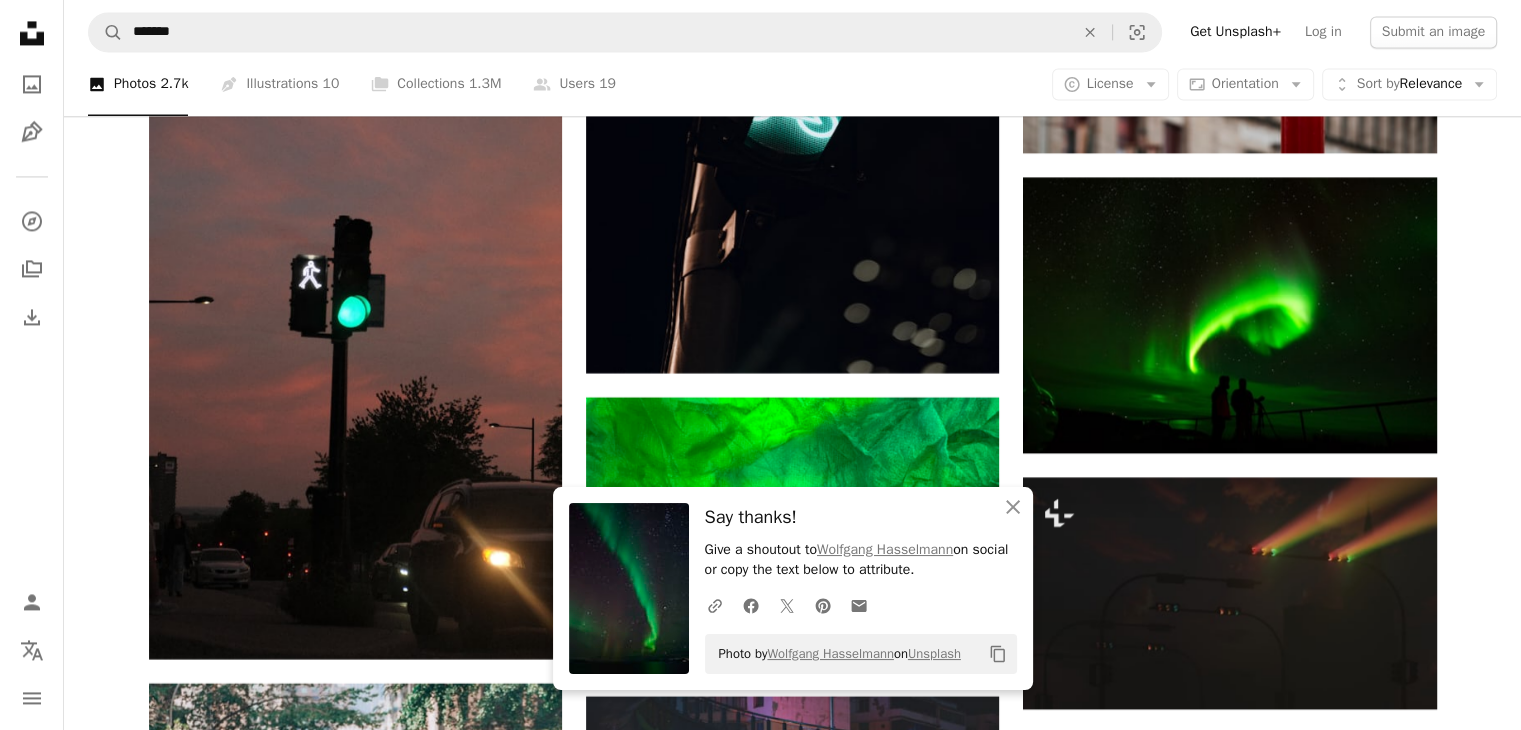 scroll, scrollTop: 0, scrollLeft: 0, axis: both 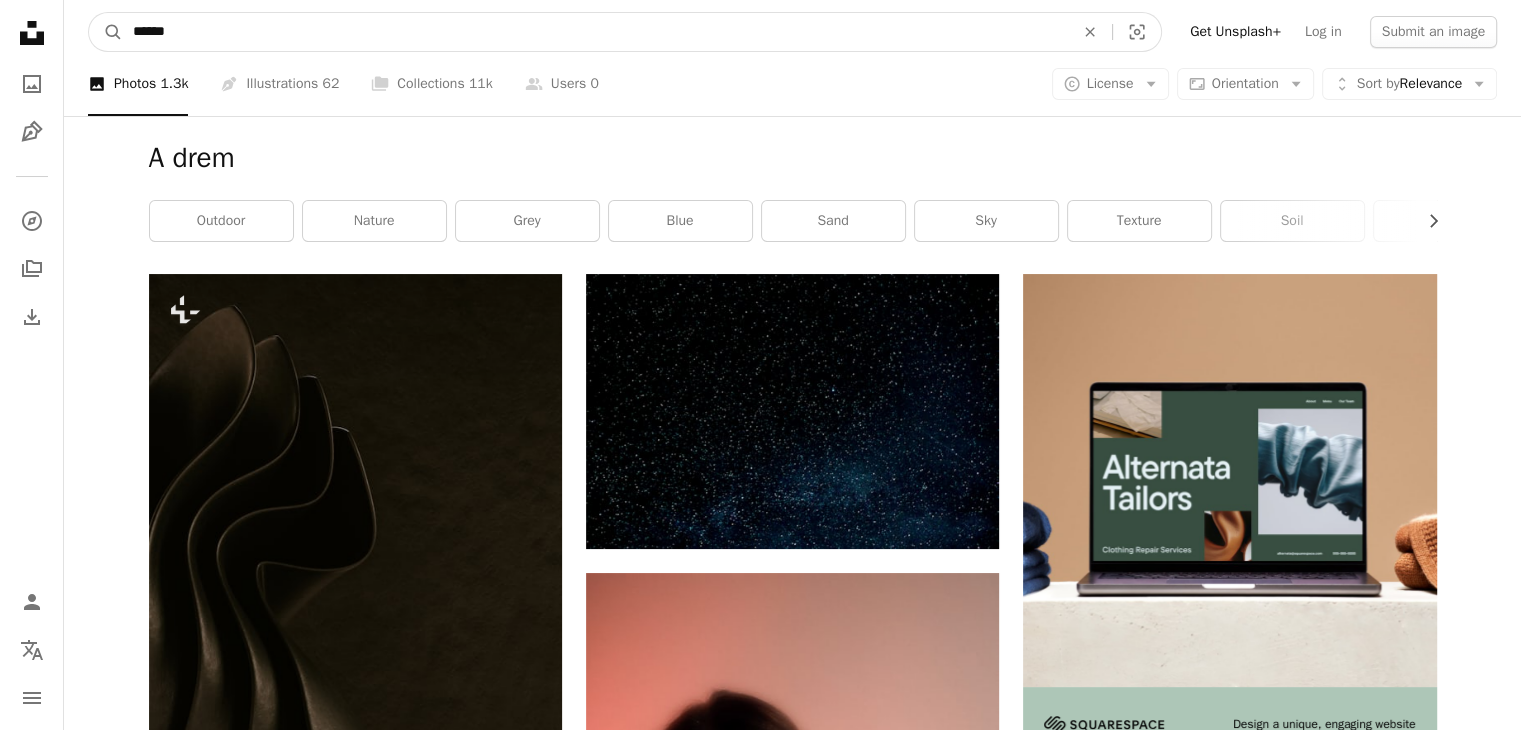 click on "******" at bounding box center (595, 32) 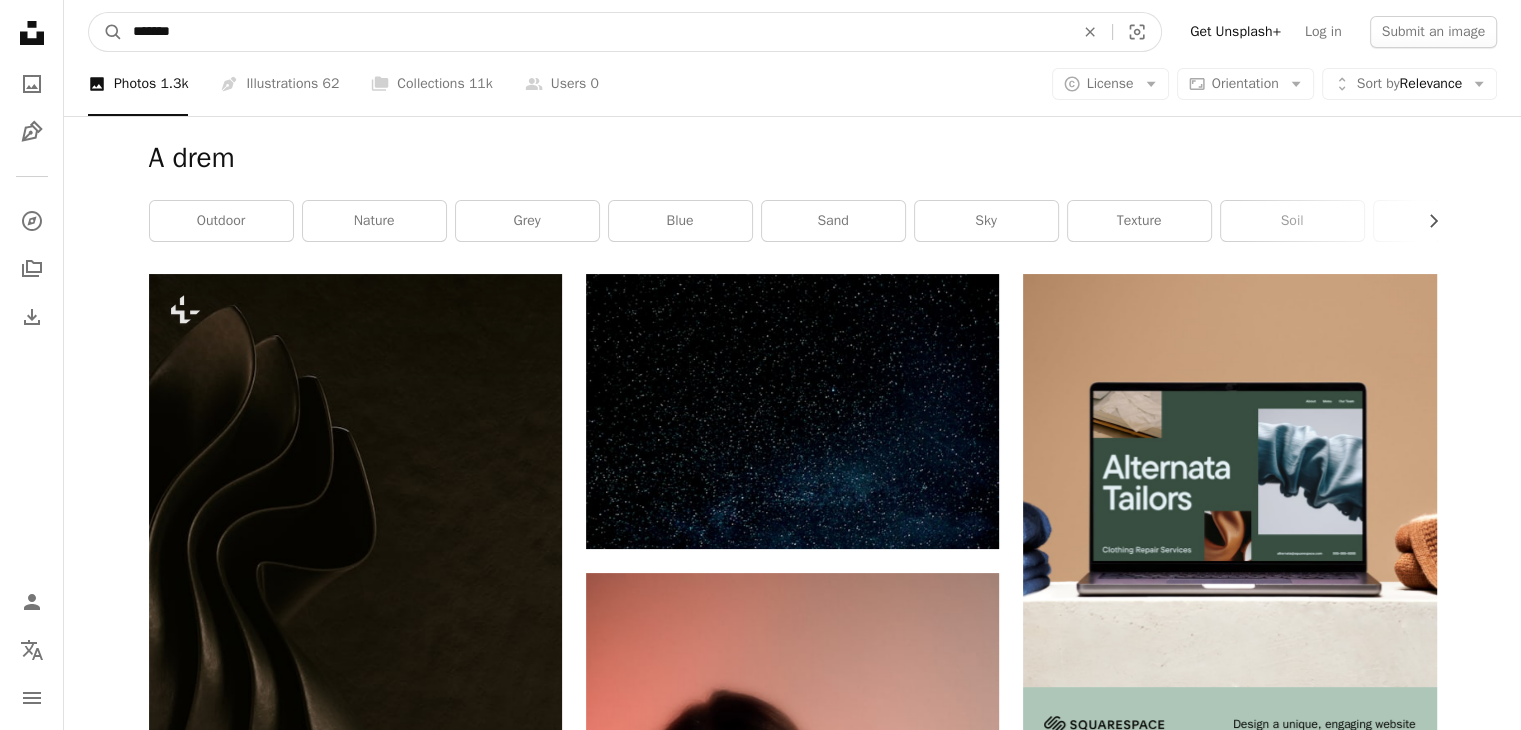 type on "*******" 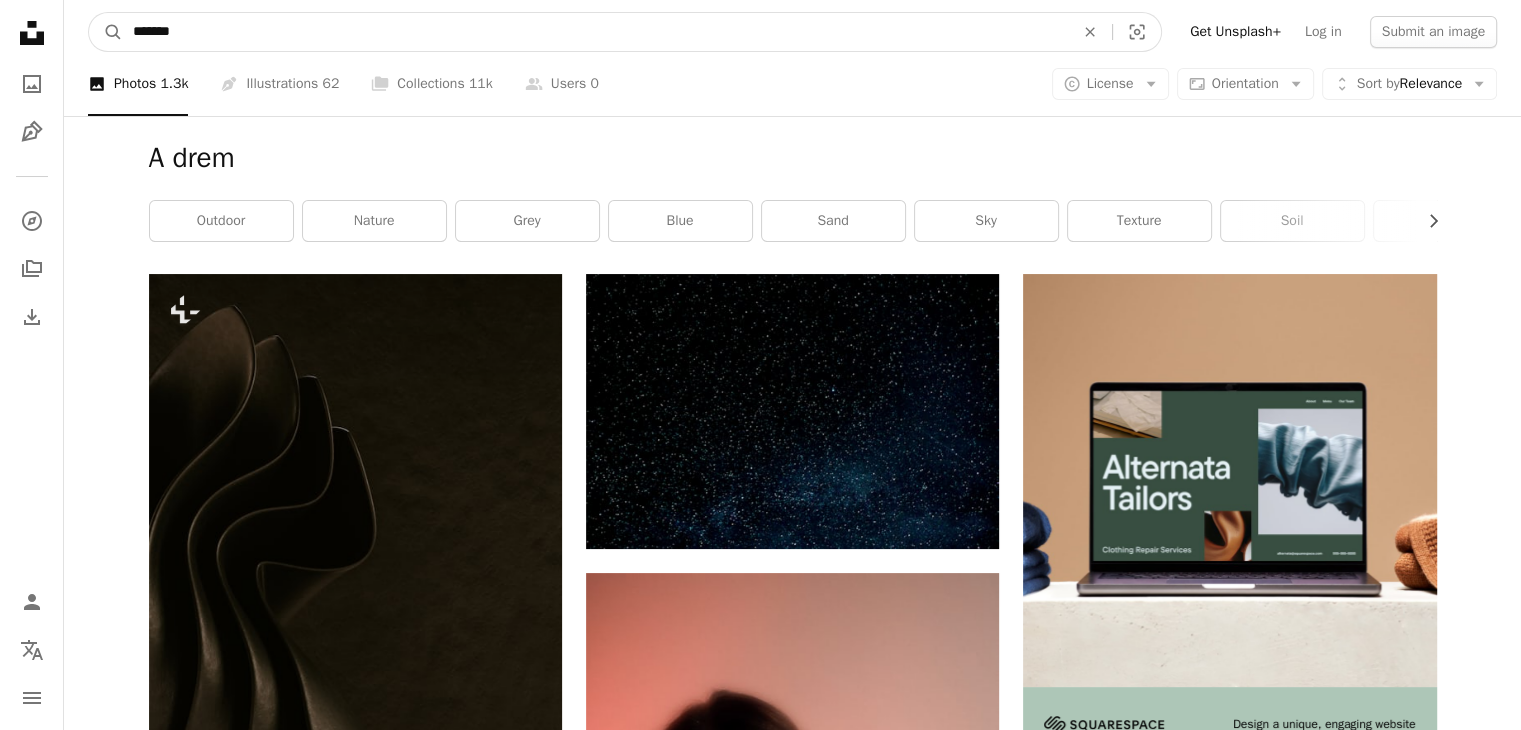 click on "A magnifying glass" at bounding box center (106, 32) 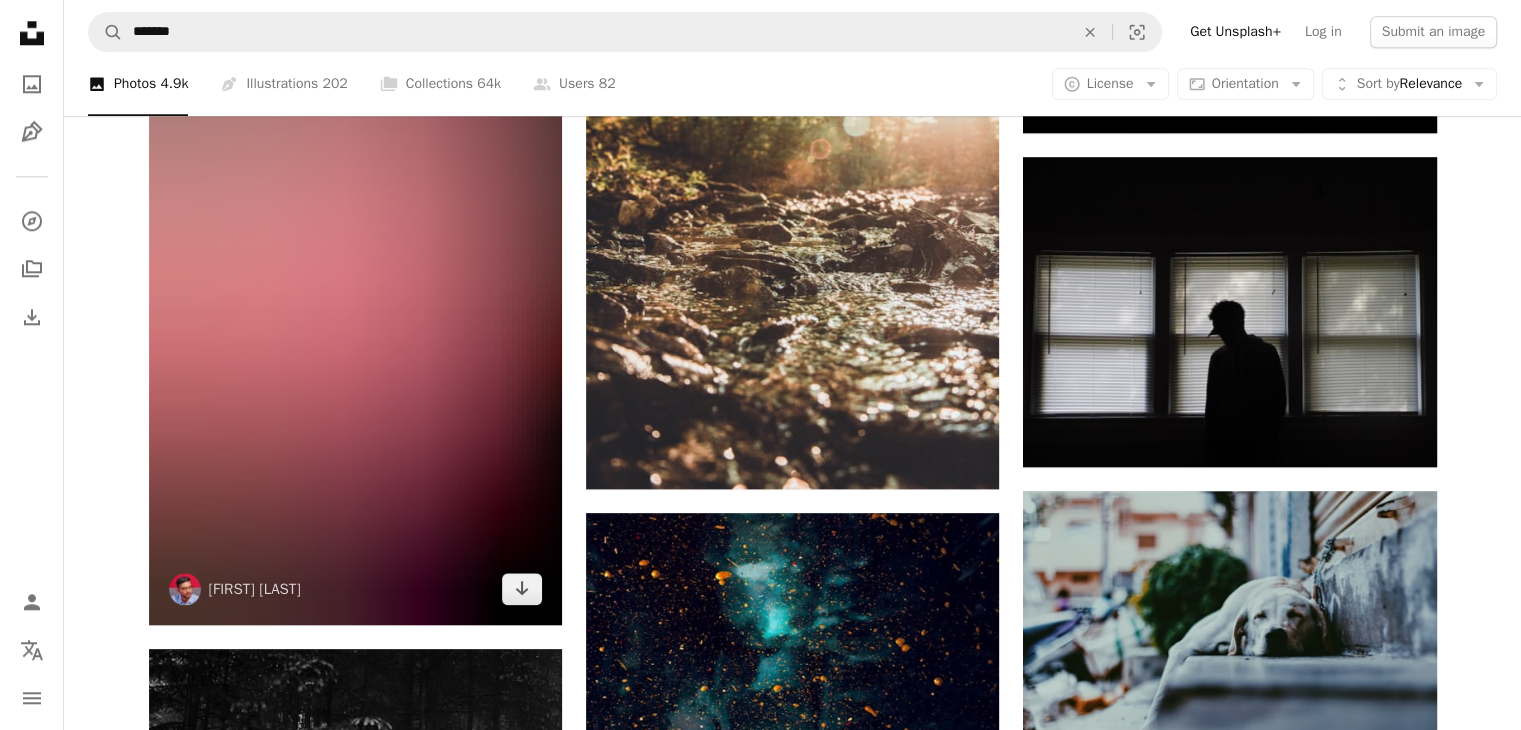 scroll, scrollTop: 2191, scrollLeft: 0, axis: vertical 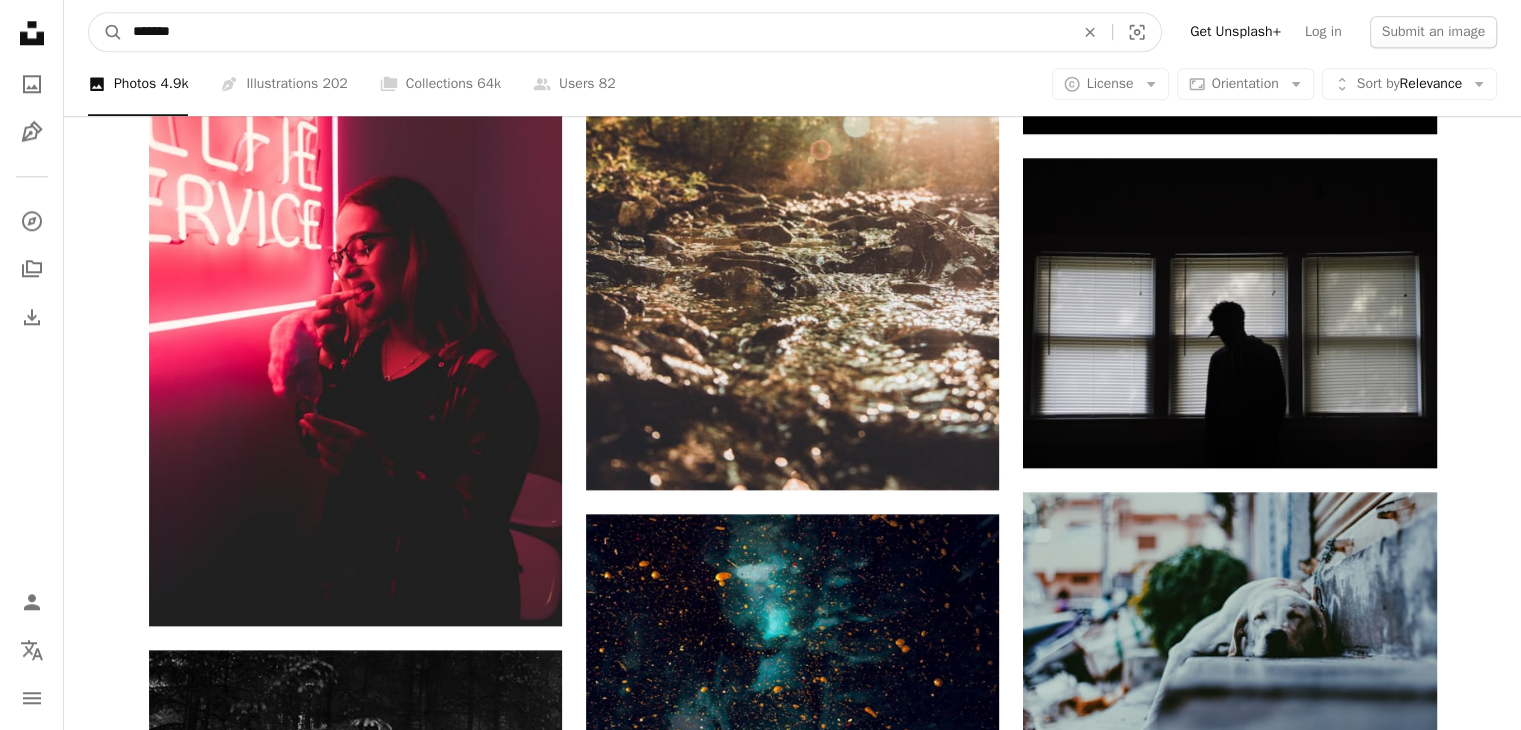 click on "*******" at bounding box center [595, 32] 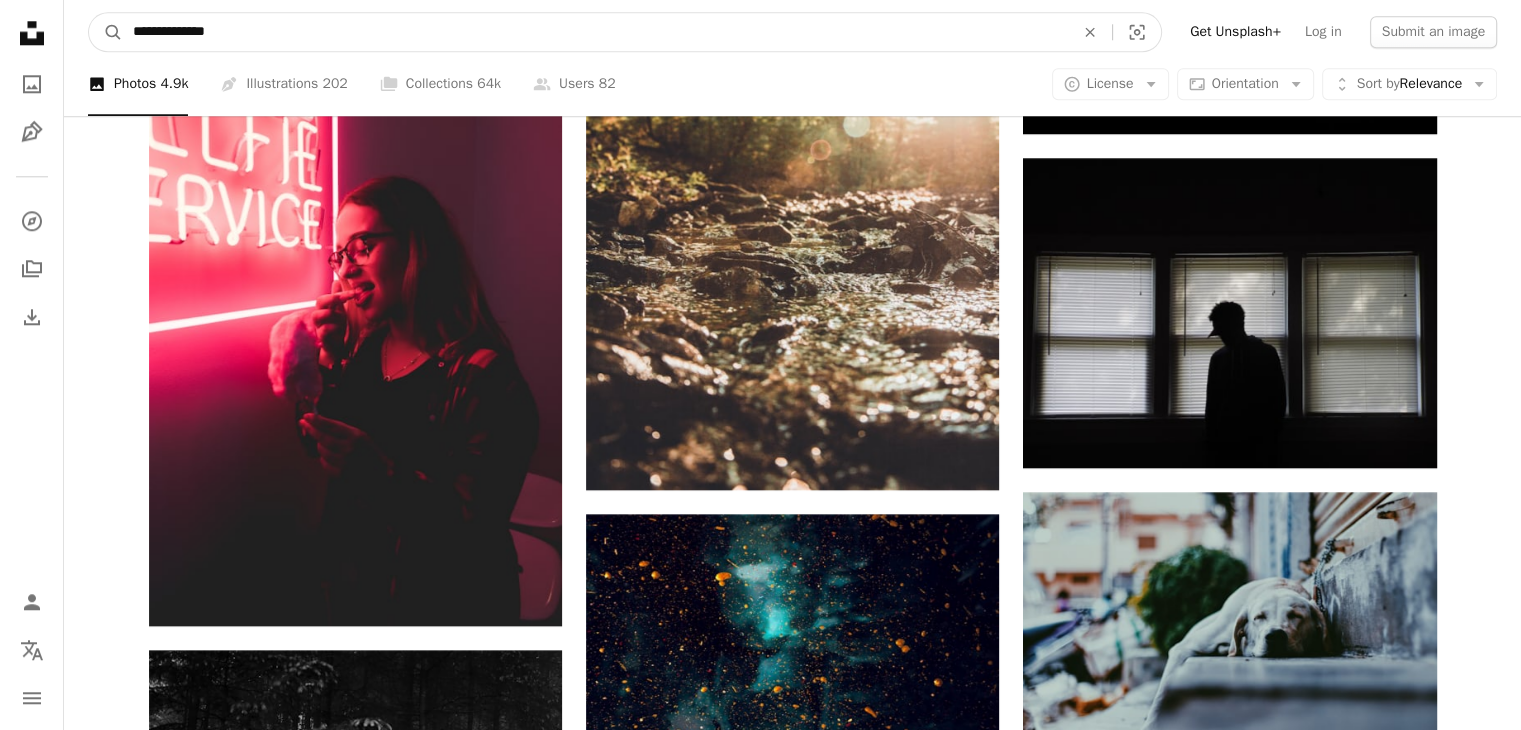 type on "**********" 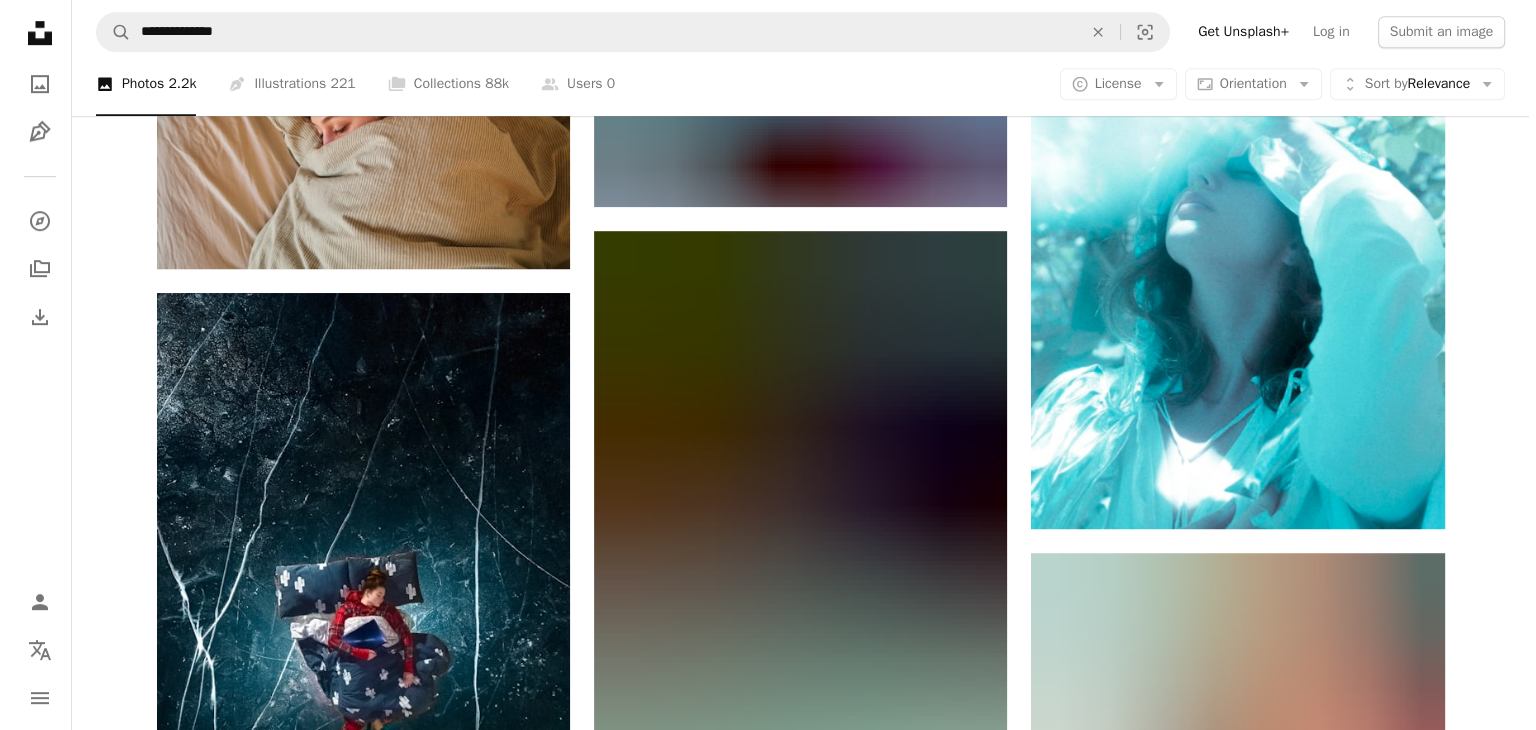 scroll, scrollTop: 1224, scrollLeft: 0, axis: vertical 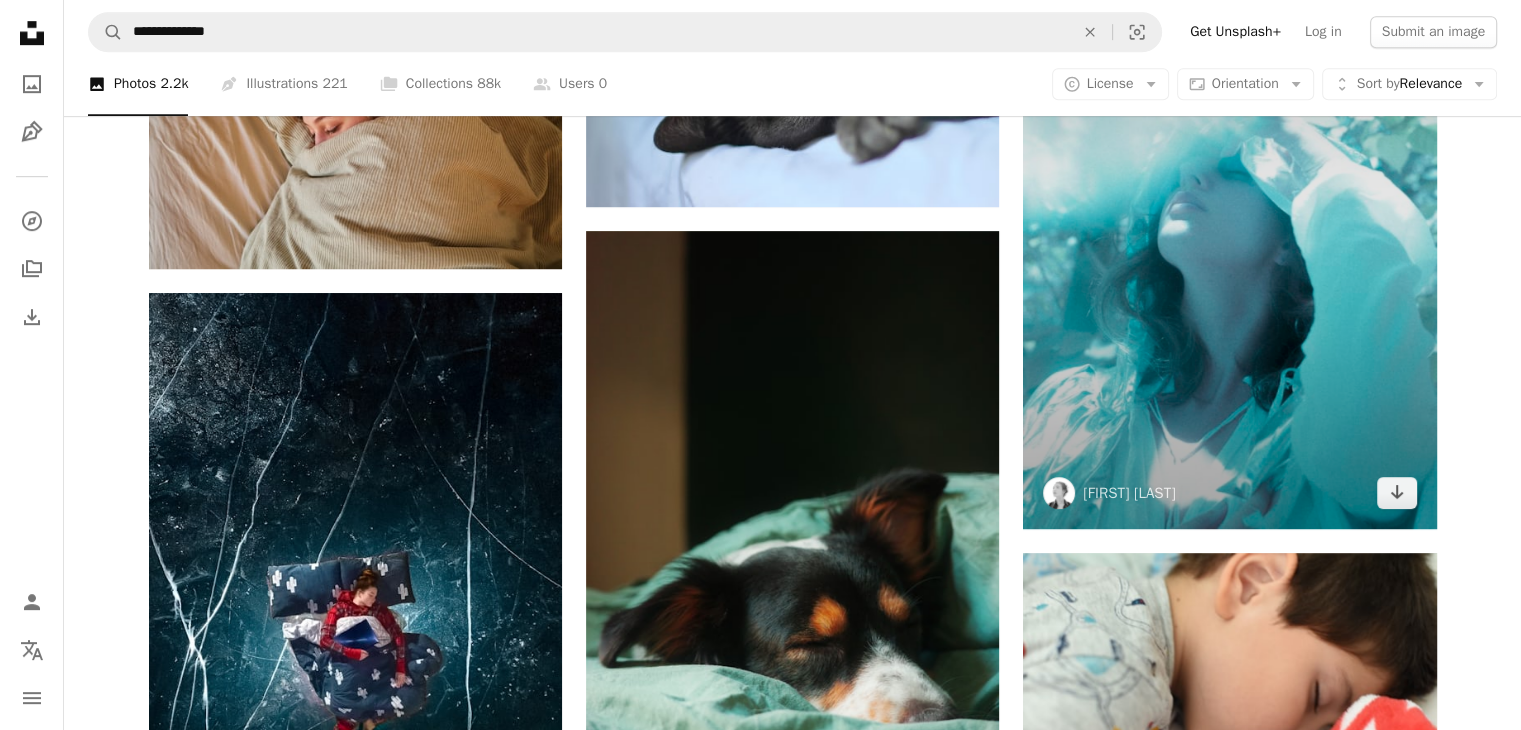 click at bounding box center [1229, 219] 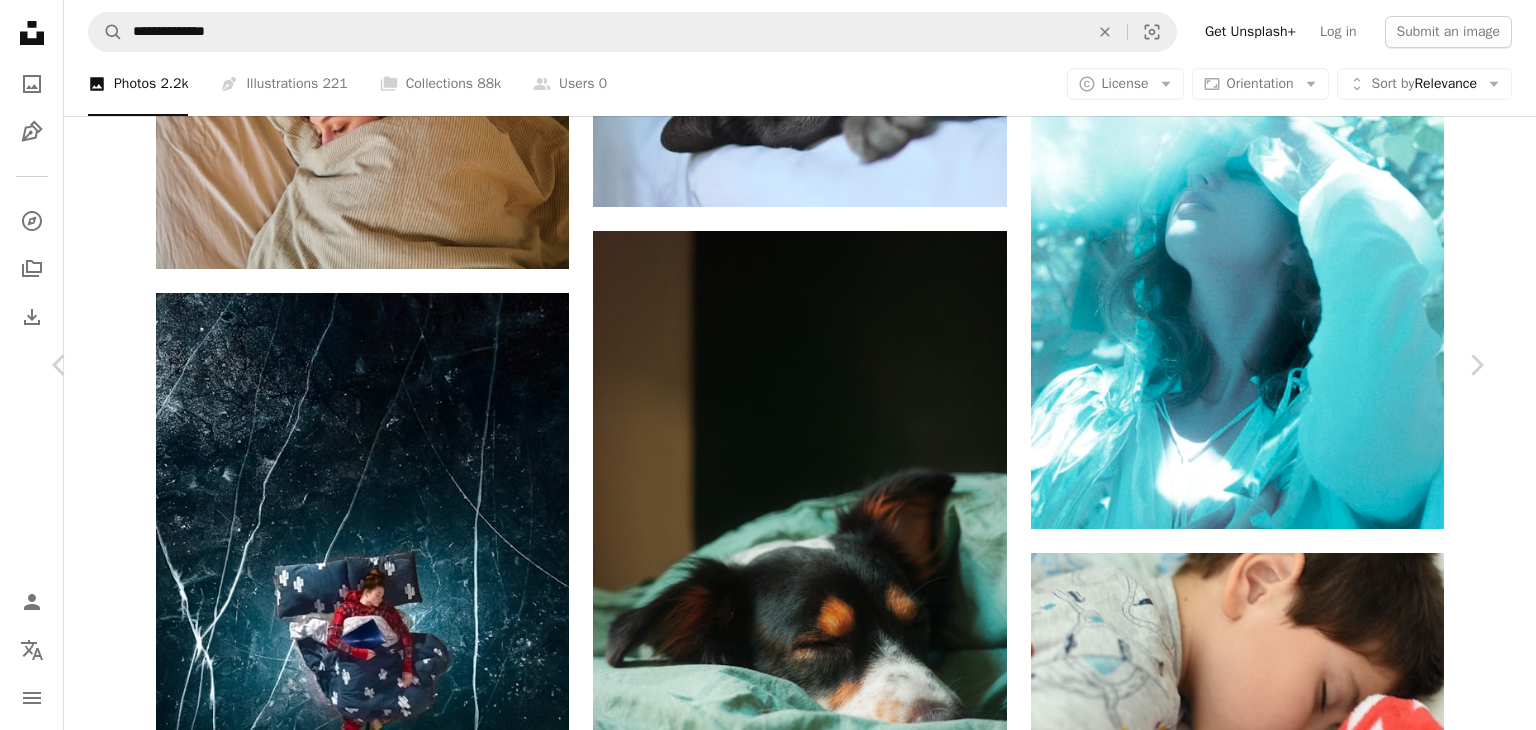 scroll, scrollTop: 2698, scrollLeft: 0, axis: vertical 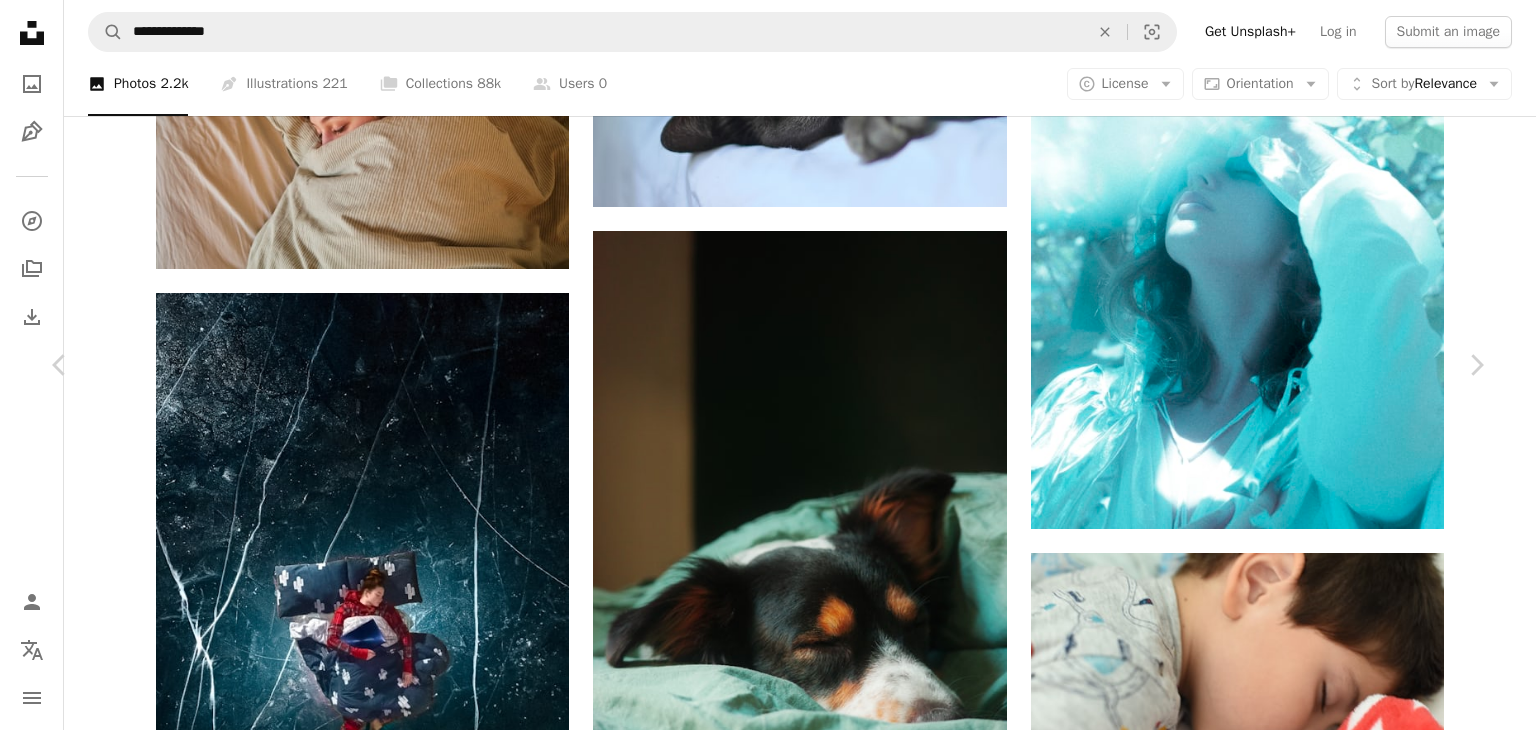 click at bounding box center (760, 3881) 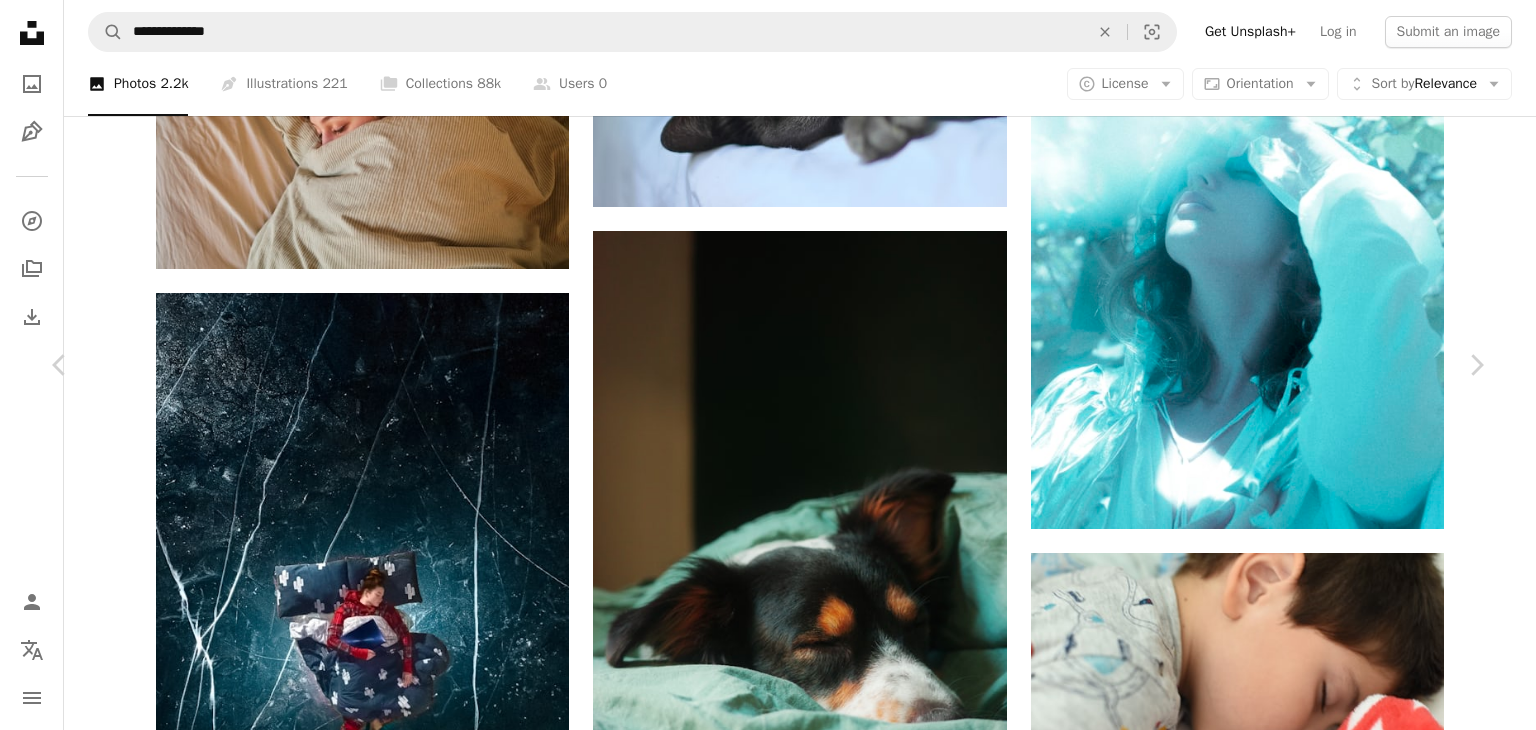 scroll, scrollTop: 8408, scrollLeft: 0, axis: vertical 